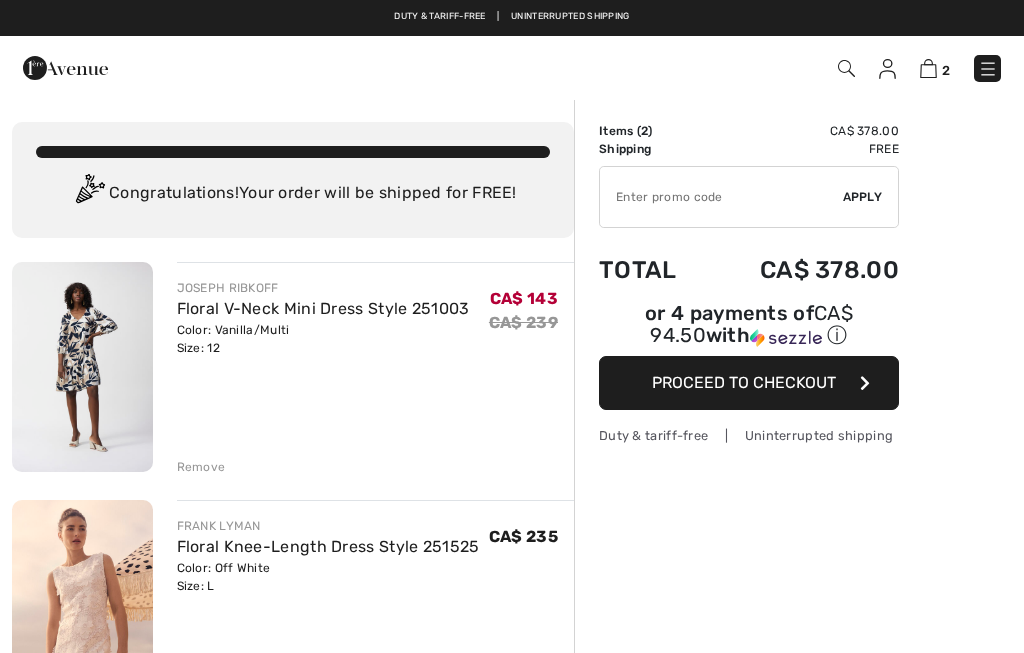 scroll, scrollTop: 0, scrollLeft: 0, axis: both 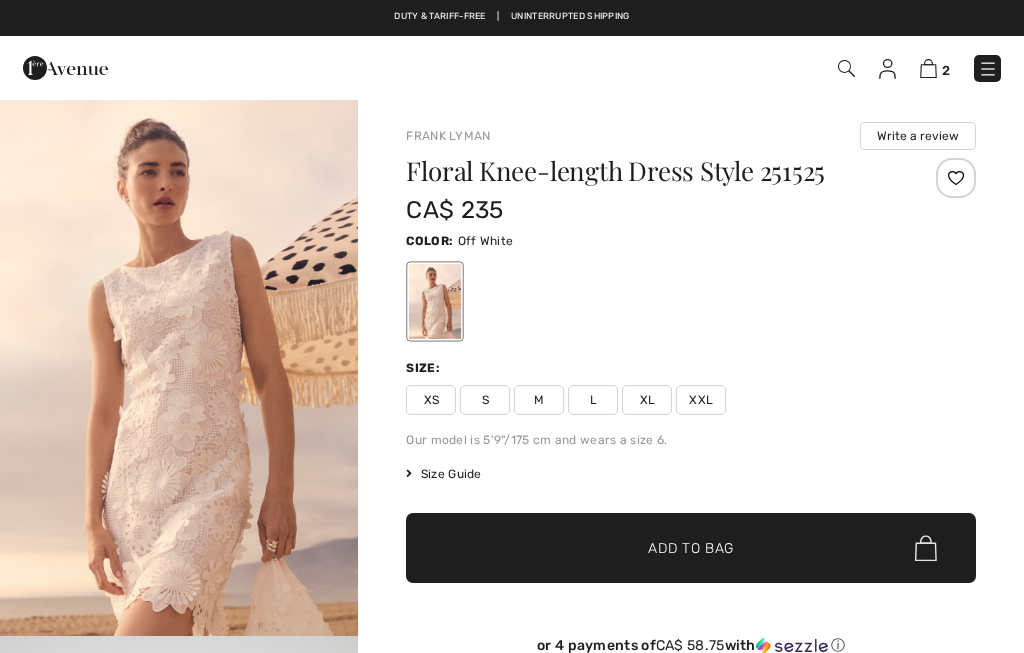 checkbox on "true" 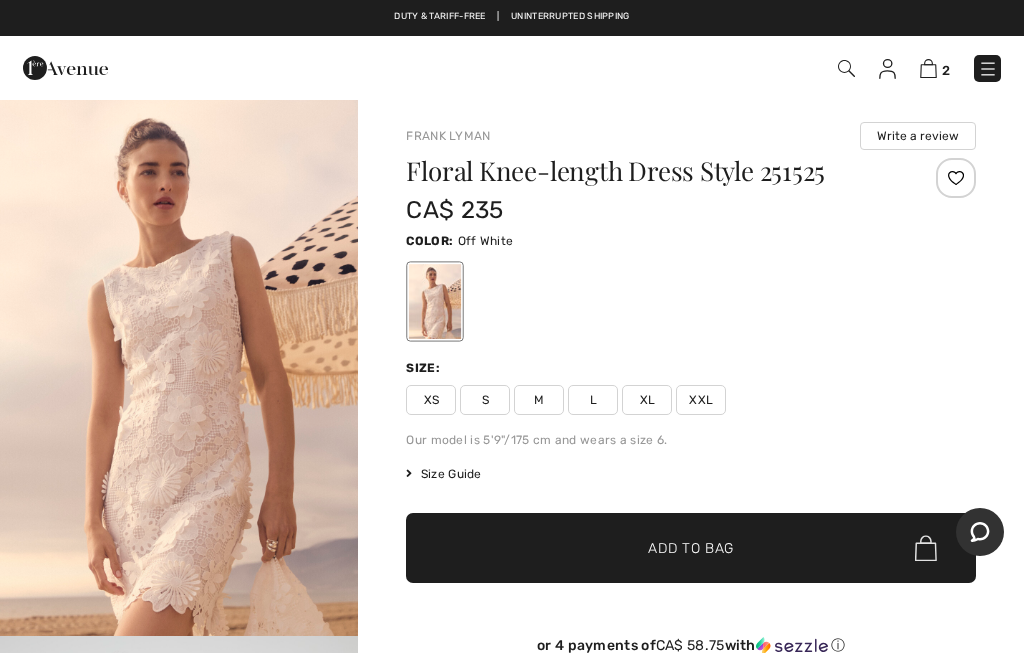 scroll, scrollTop: 0, scrollLeft: 0, axis: both 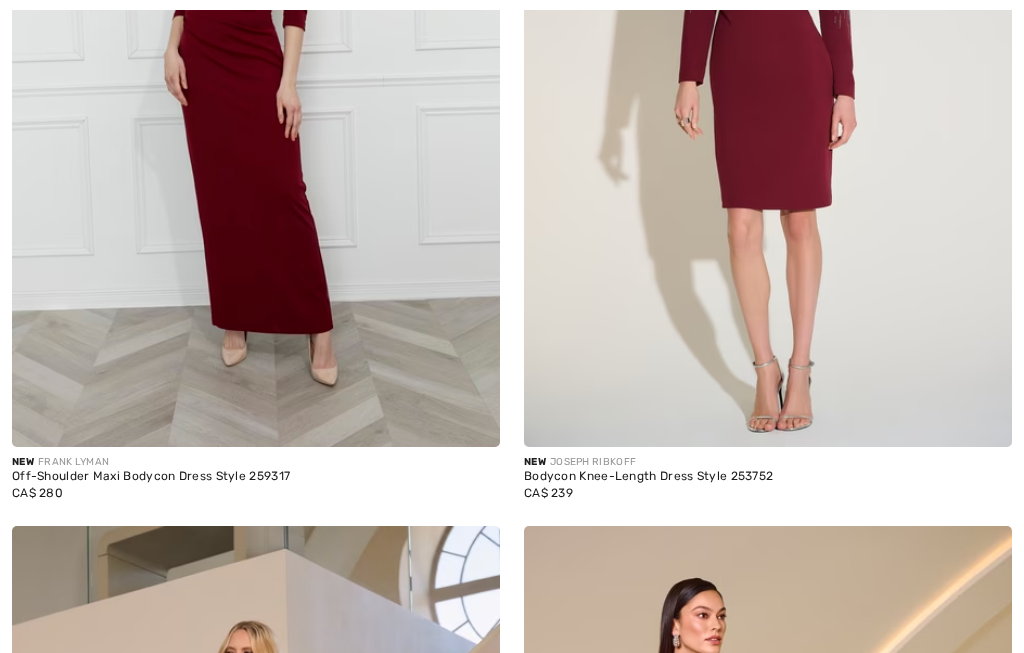 checkbox on "true" 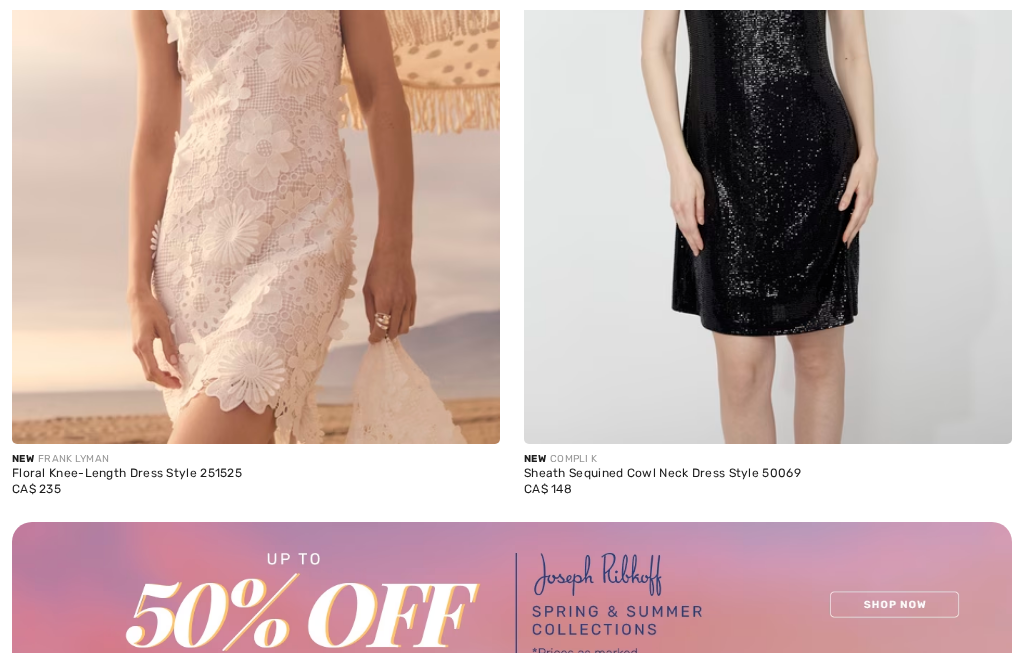 scroll, scrollTop: 0, scrollLeft: 0, axis: both 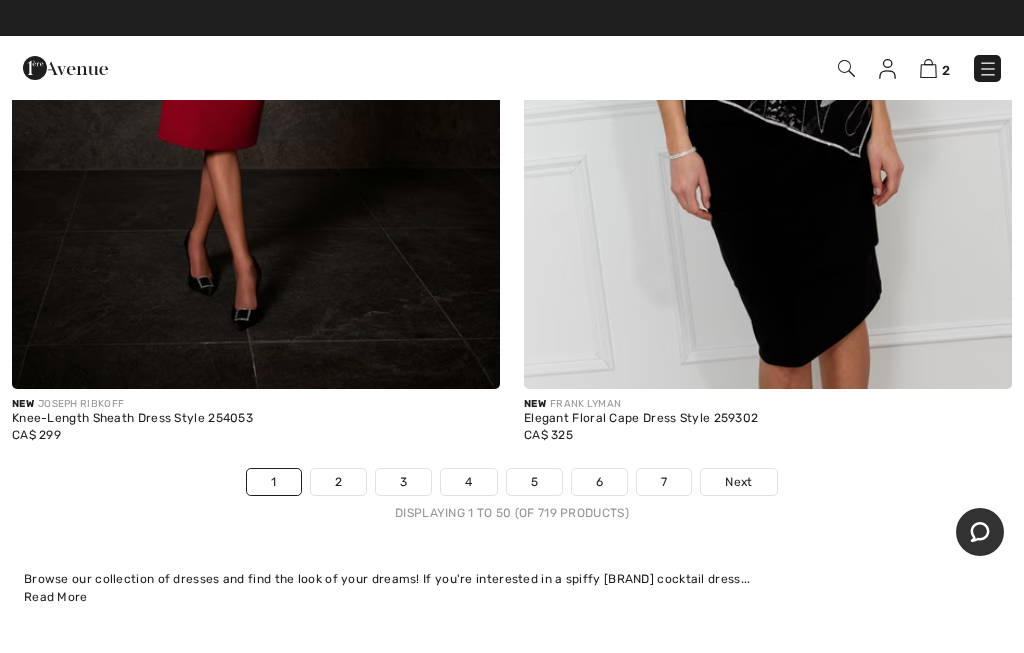 click on "2" at bounding box center [338, 482] 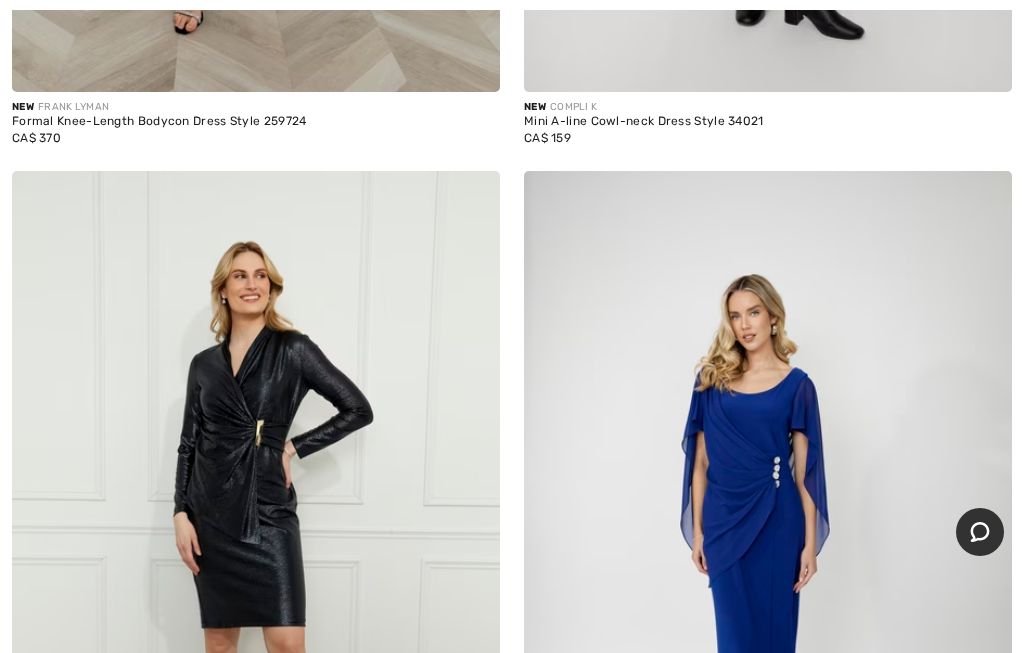 scroll, scrollTop: 0, scrollLeft: 0, axis: both 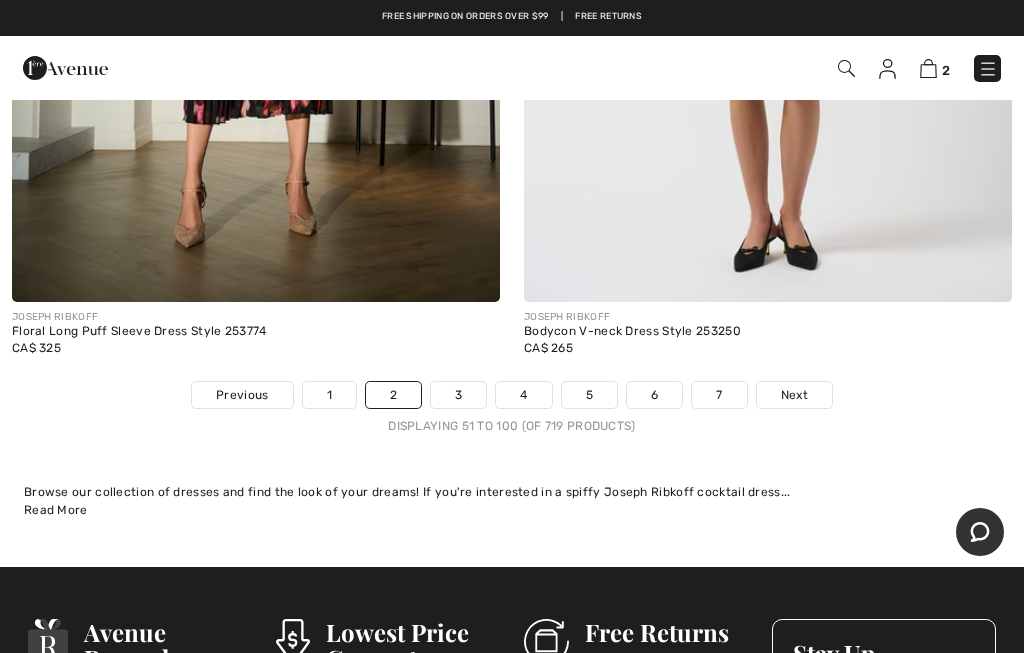 click on "3" at bounding box center (458, 395) 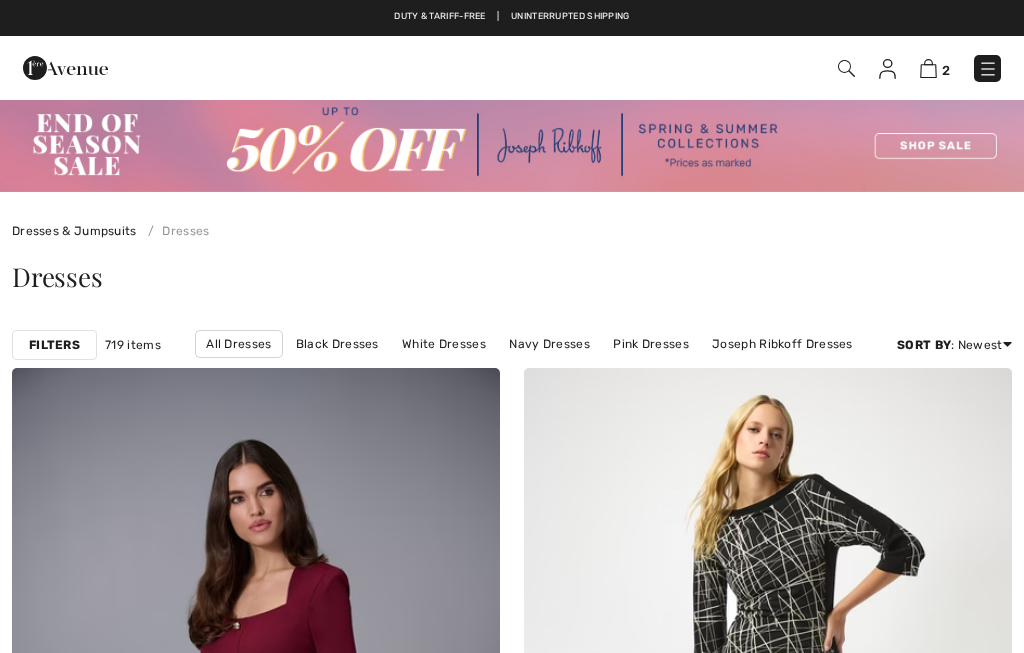 checkbox on "true" 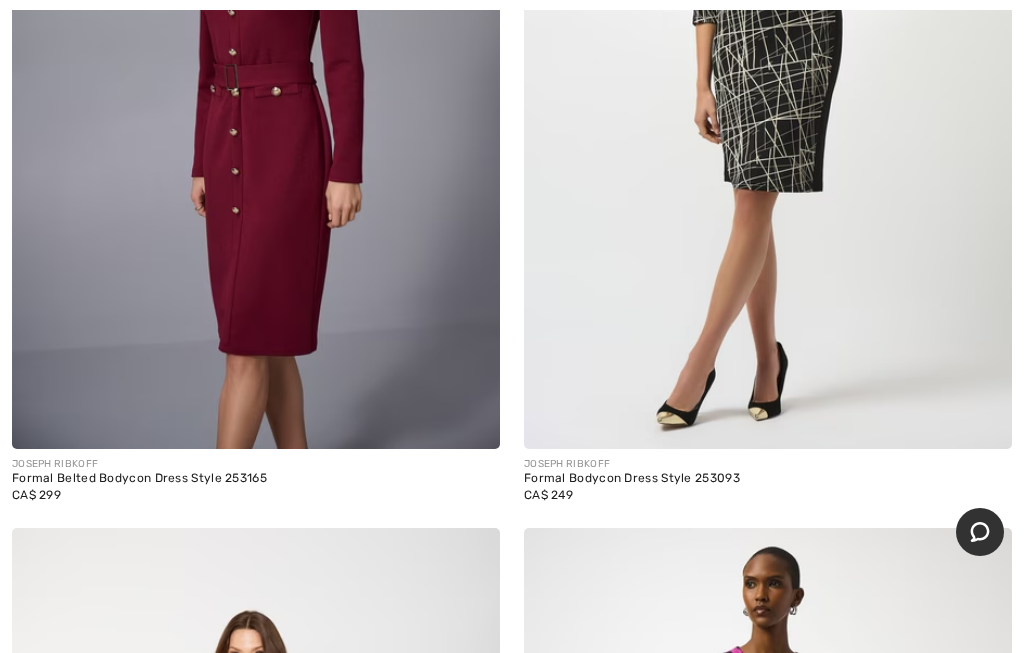scroll, scrollTop: 841, scrollLeft: 0, axis: vertical 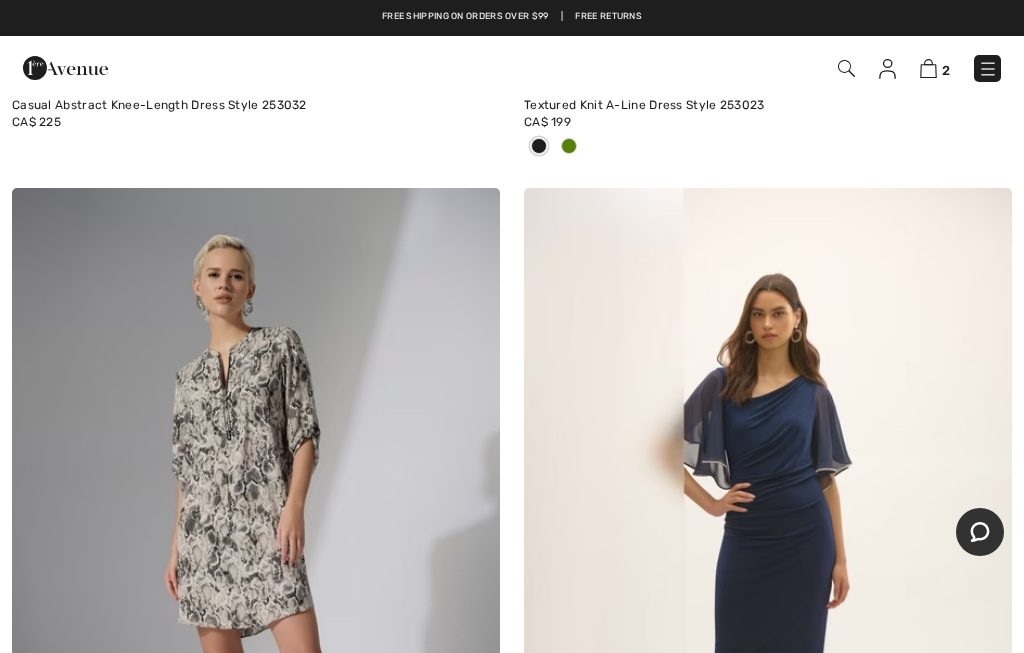 click at bounding box center (928, 68) 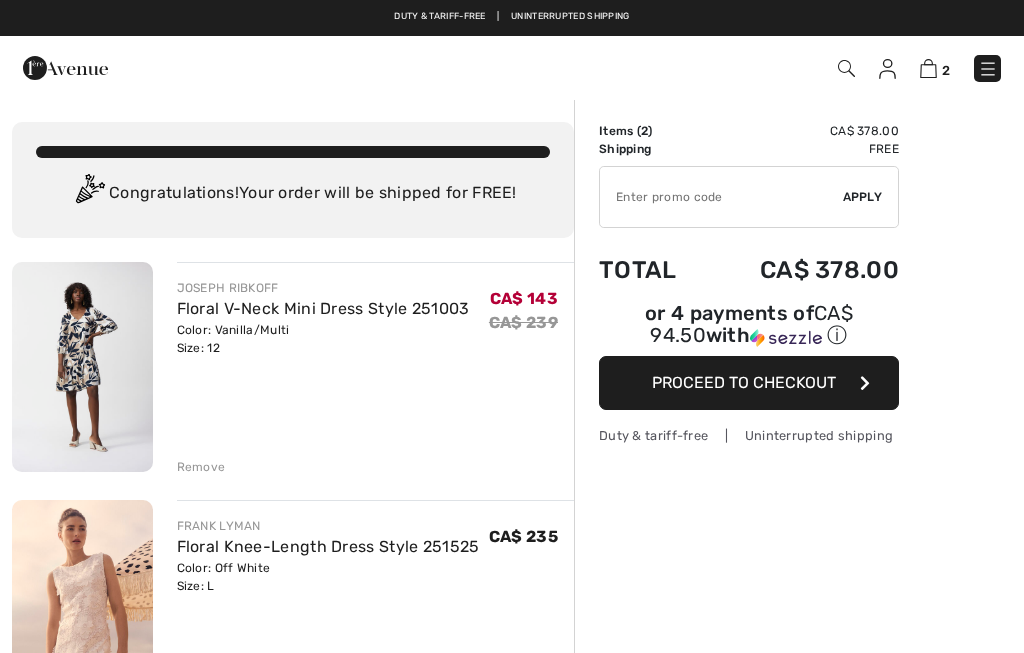 scroll, scrollTop: 0, scrollLeft: 0, axis: both 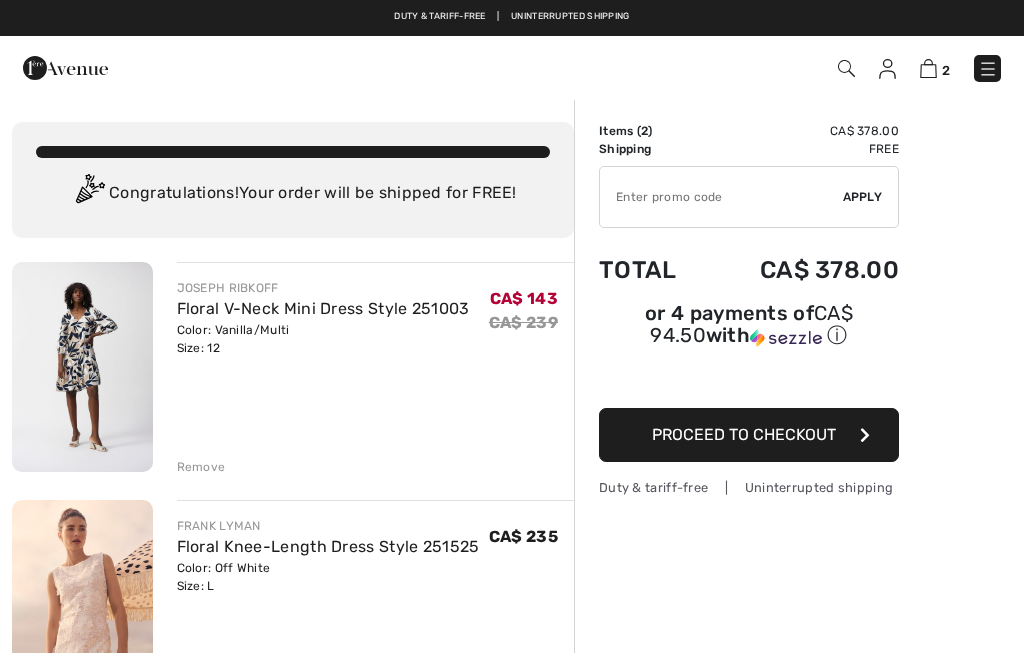 click at bounding box center (887, 69) 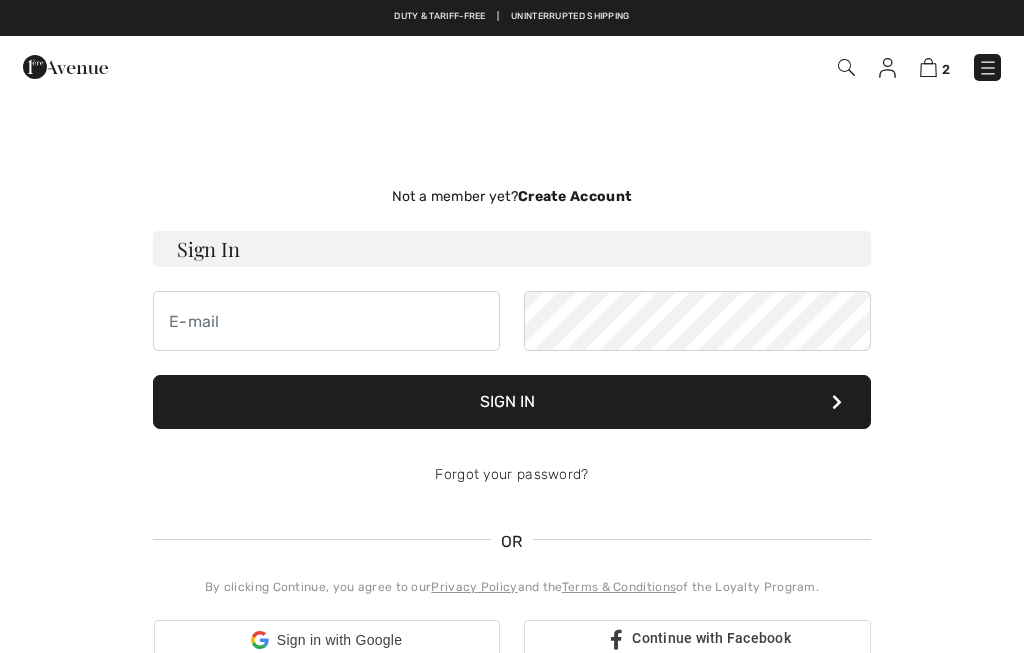scroll, scrollTop: 0, scrollLeft: 0, axis: both 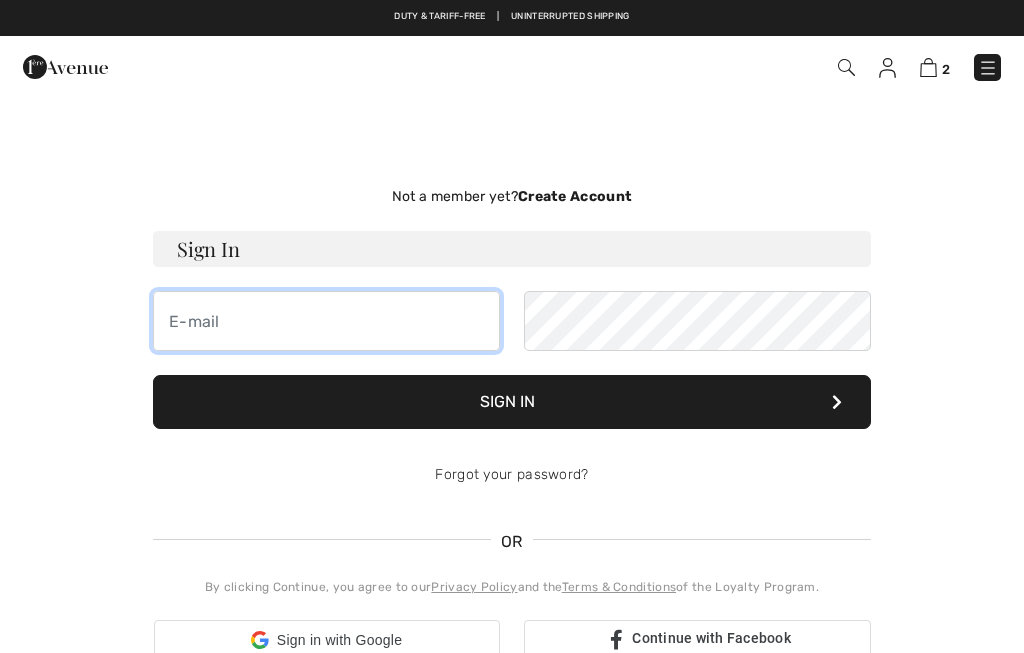 click at bounding box center [326, 321] 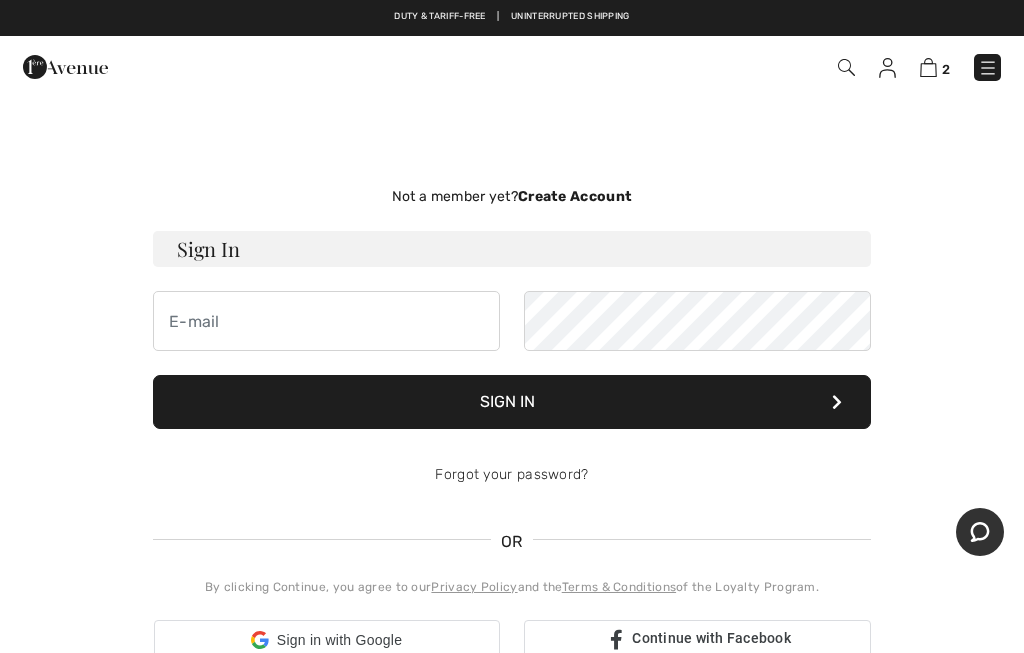 scroll, scrollTop: 0, scrollLeft: 0, axis: both 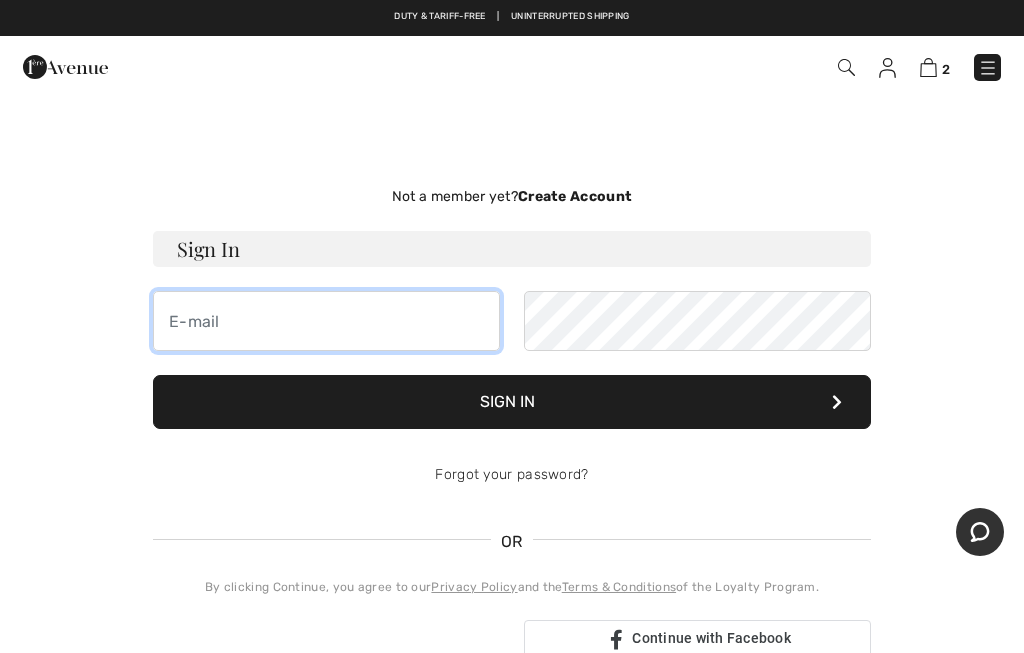 click at bounding box center (326, 321) 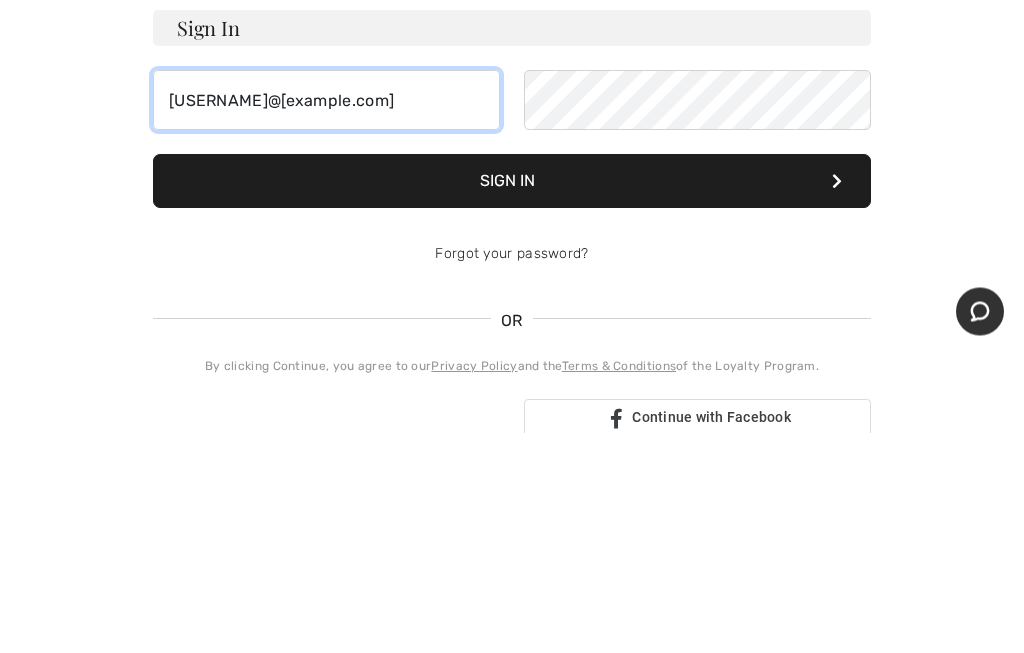 type on "[USERNAME]@[example.com]" 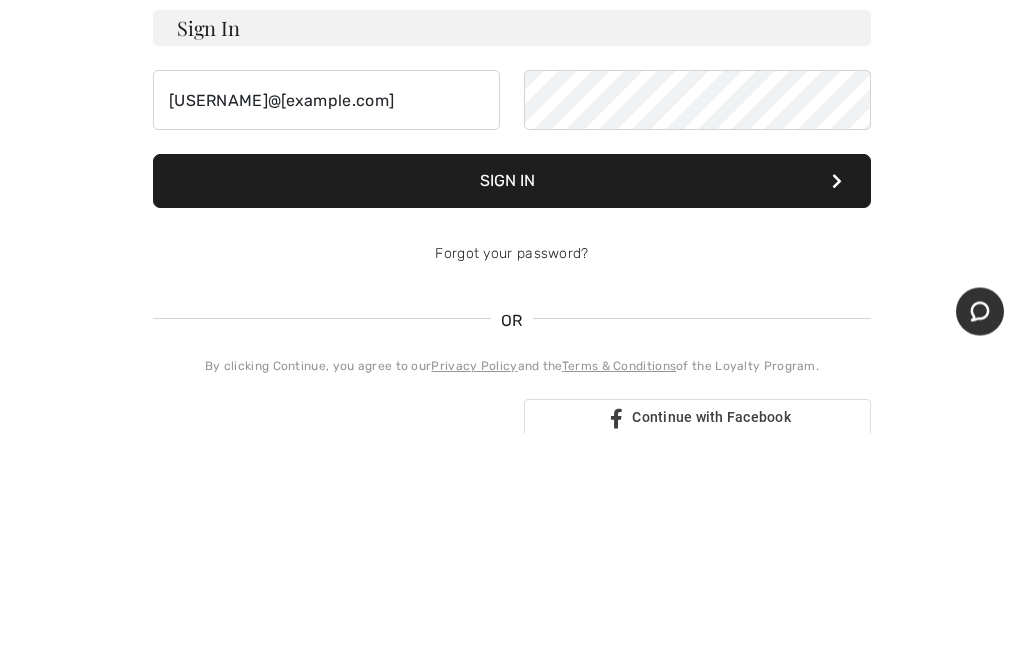 scroll, scrollTop: 221, scrollLeft: 0, axis: vertical 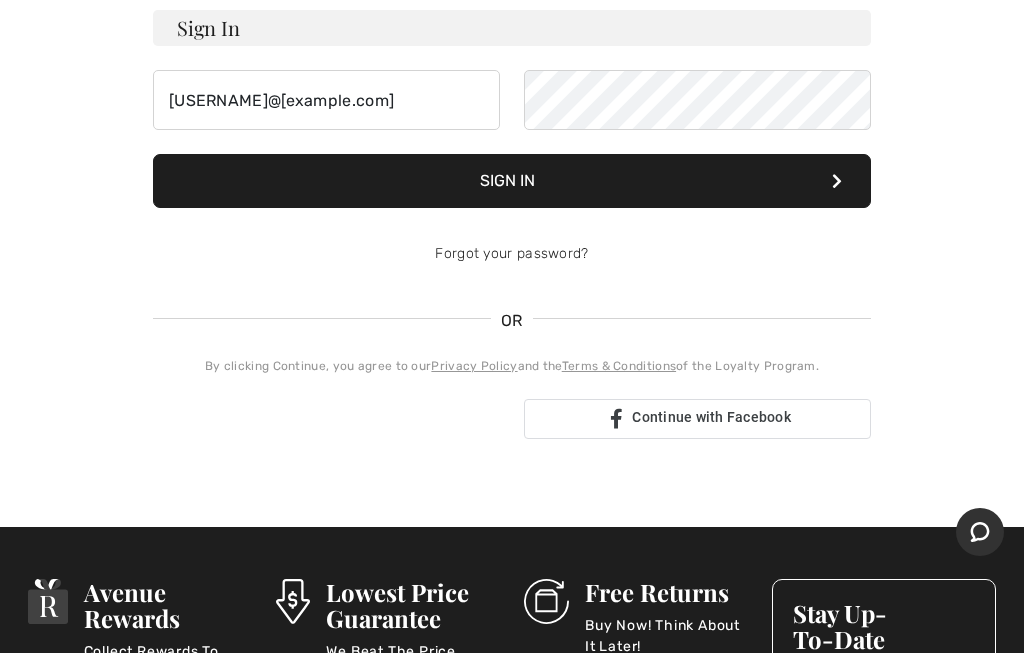 click on "Sign In" at bounding box center (512, 181) 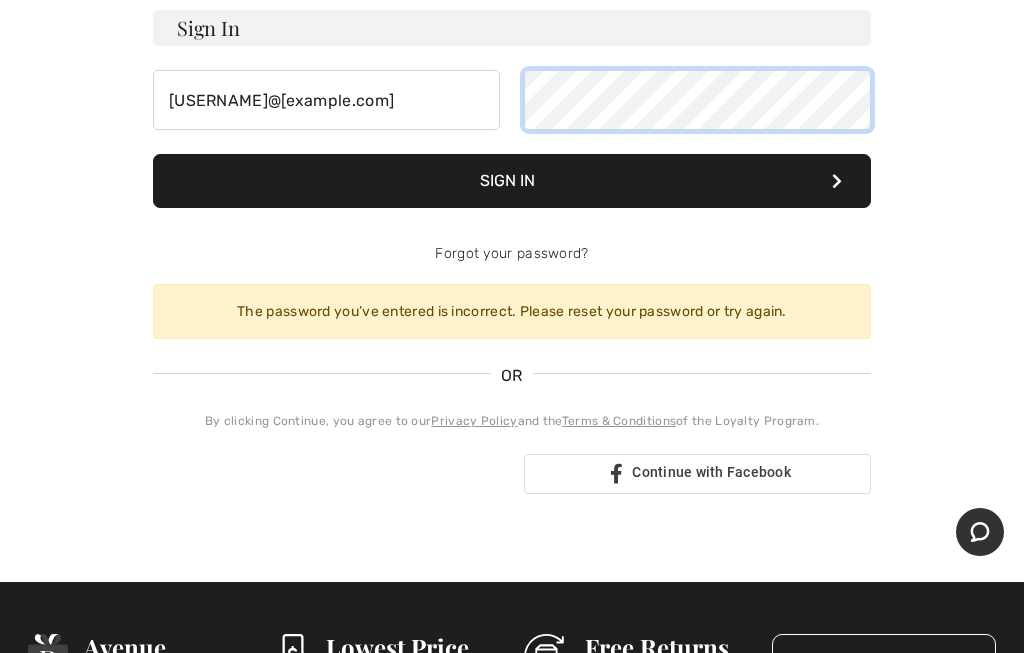 scroll, scrollTop: 220, scrollLeft: 0, axis: vertical 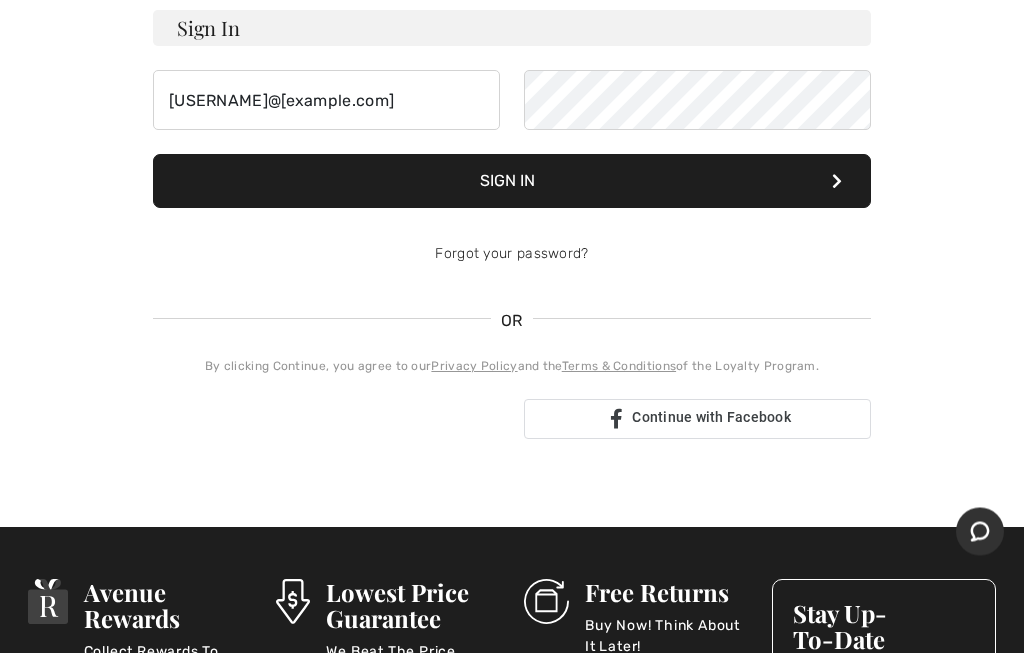 click on "Sign In" at bounding box center [512, 182] 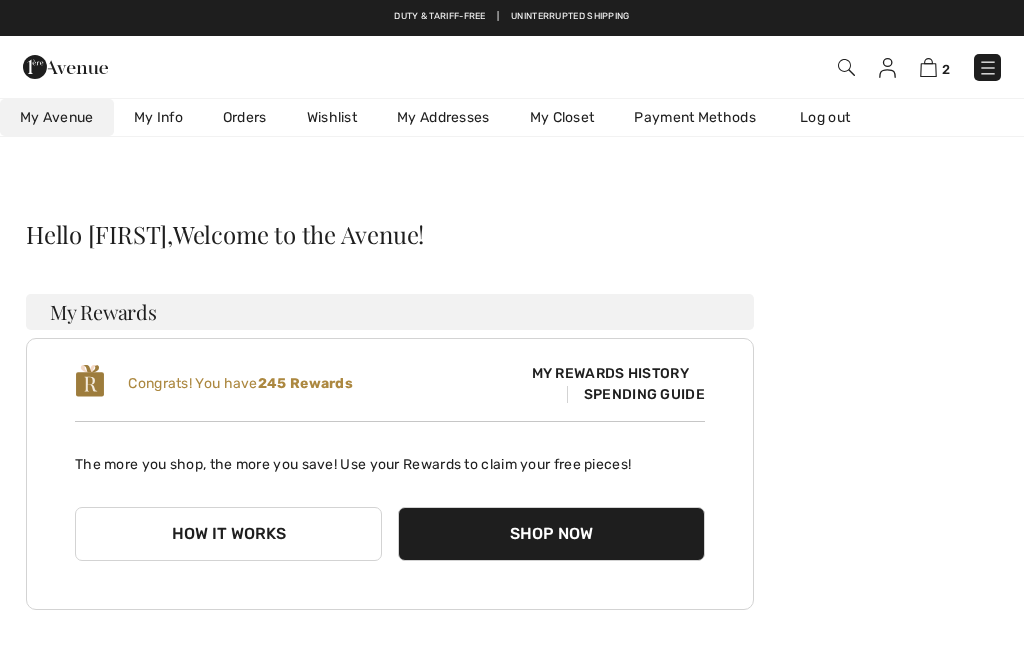 scroll, scrollTop: 0, scrollLeft: 0, axis: both 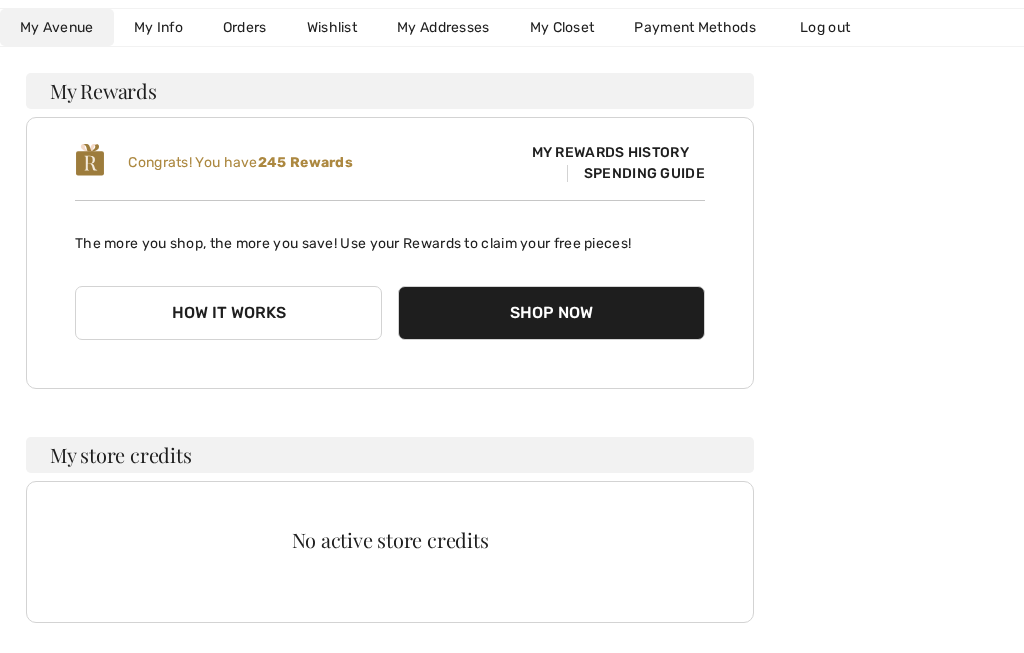 click on "How it works" at bounding box center [228, 313] 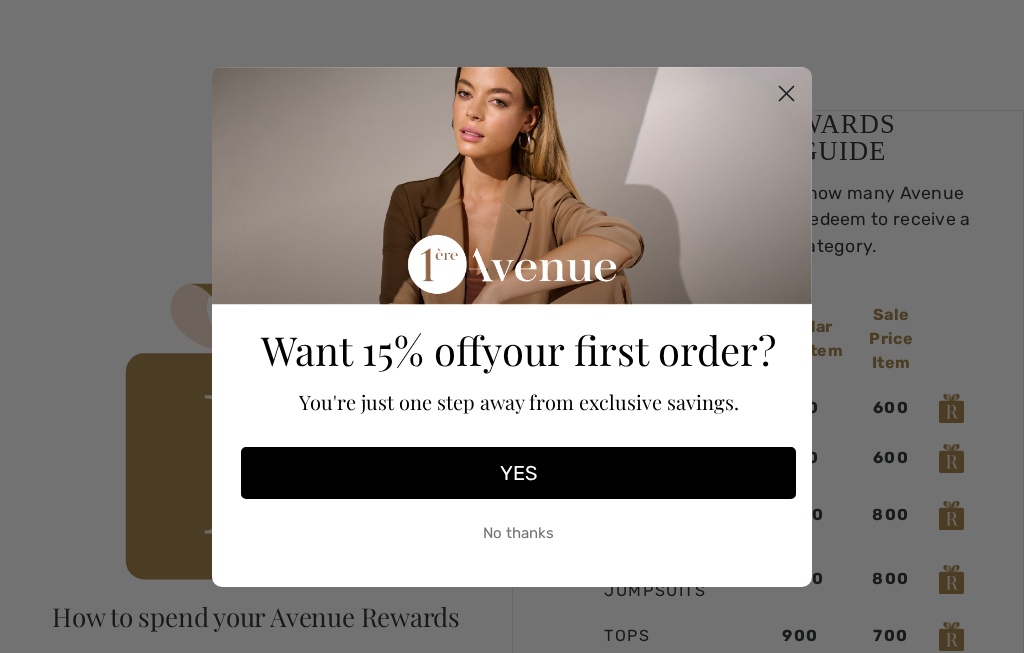 checkbox on "true" 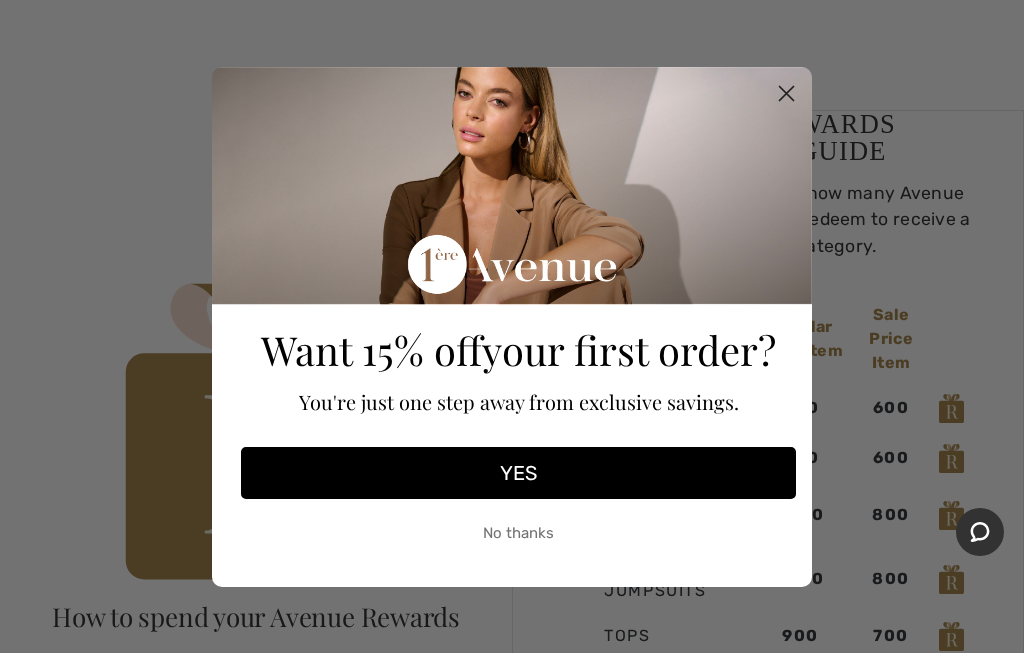 scroll, scrollTop: 0, scrollLeft: 0, axis: both 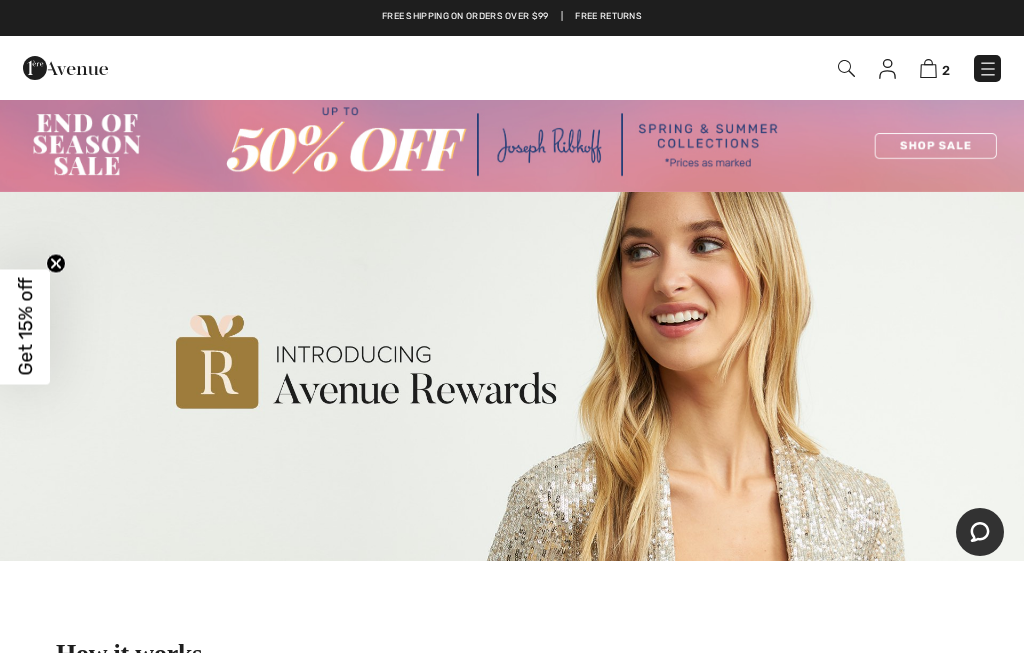 click at bounding box center (928, 68) 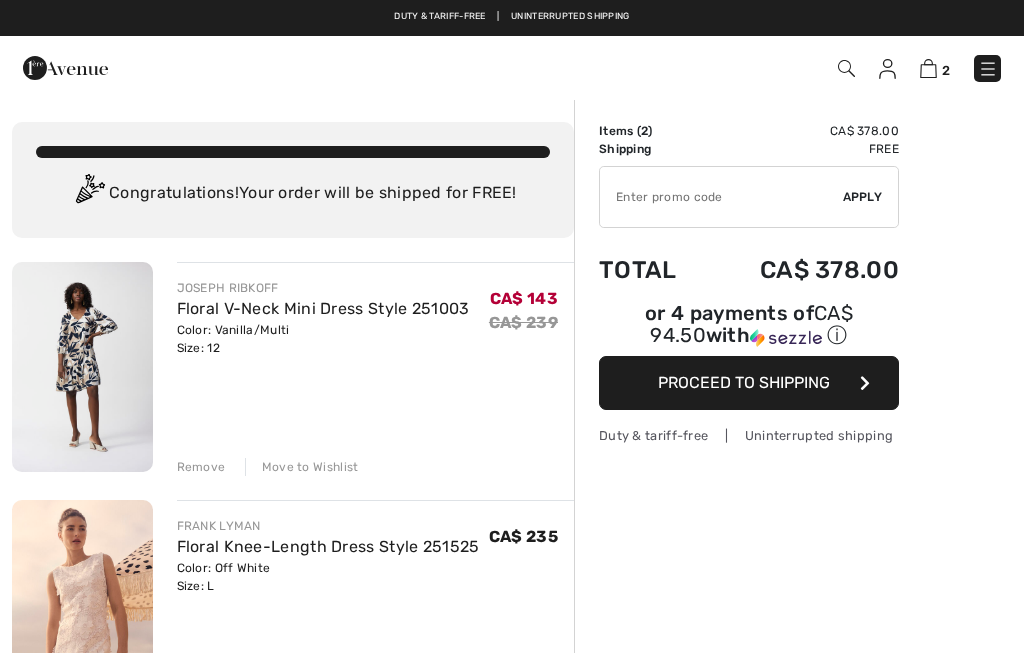 scroll, scrollTop: 0, scrollLeft: 0, axis: both 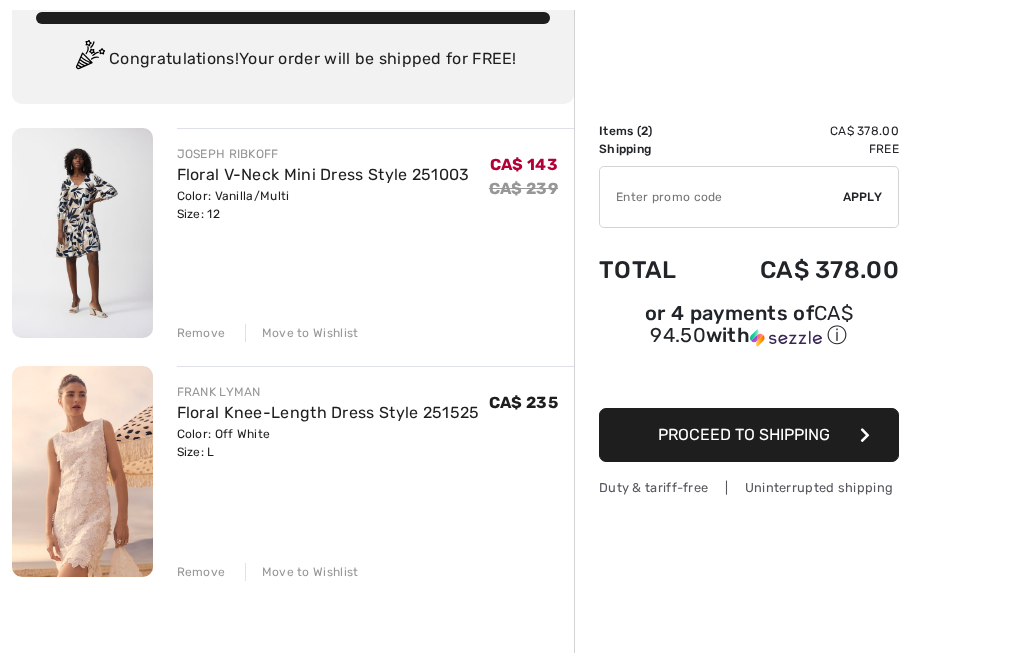 click on "Floral Knee-Length Dress Style 251525" at bounding box center [328, 412] 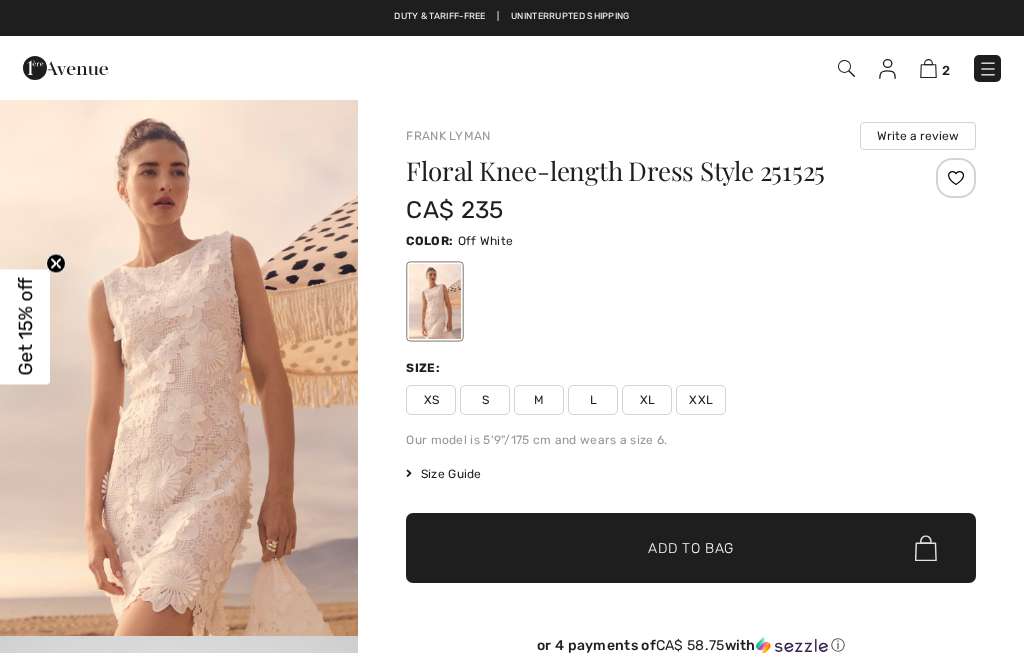 scroll, scrollTop: 0, scrollLeft: 0, axis: both 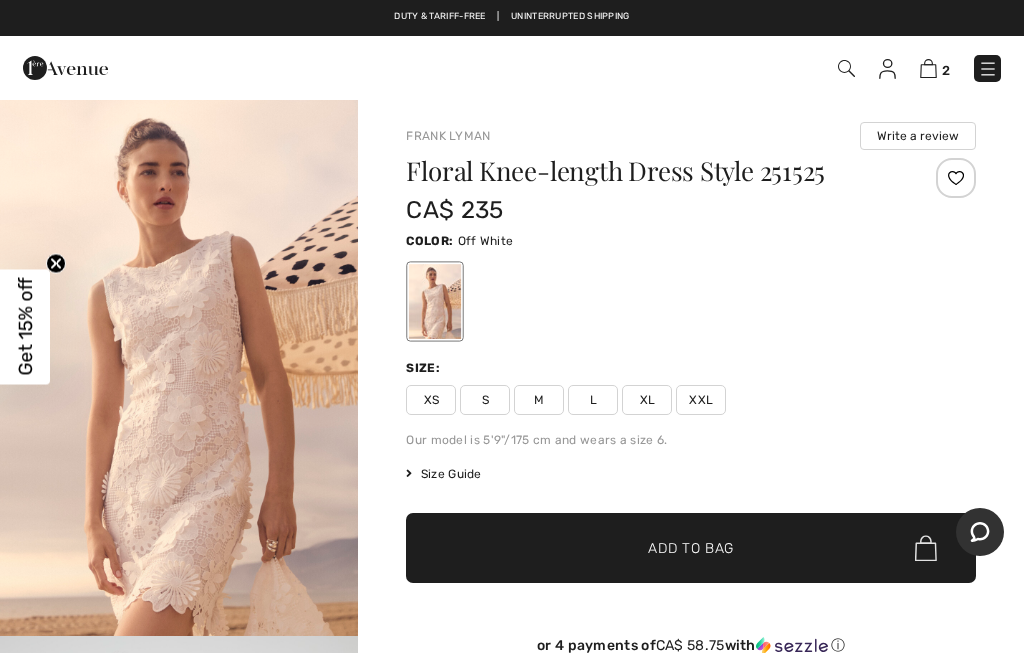 click on "Size Guide" at bounding box center [443, 474] 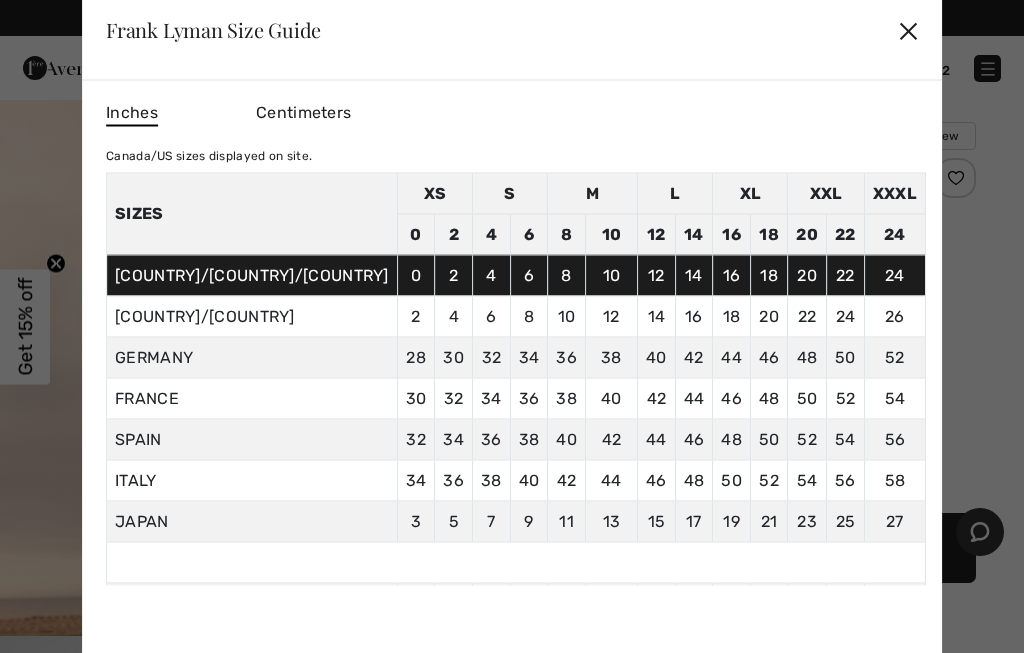 click on "✕" at bounding box center (908, 30) 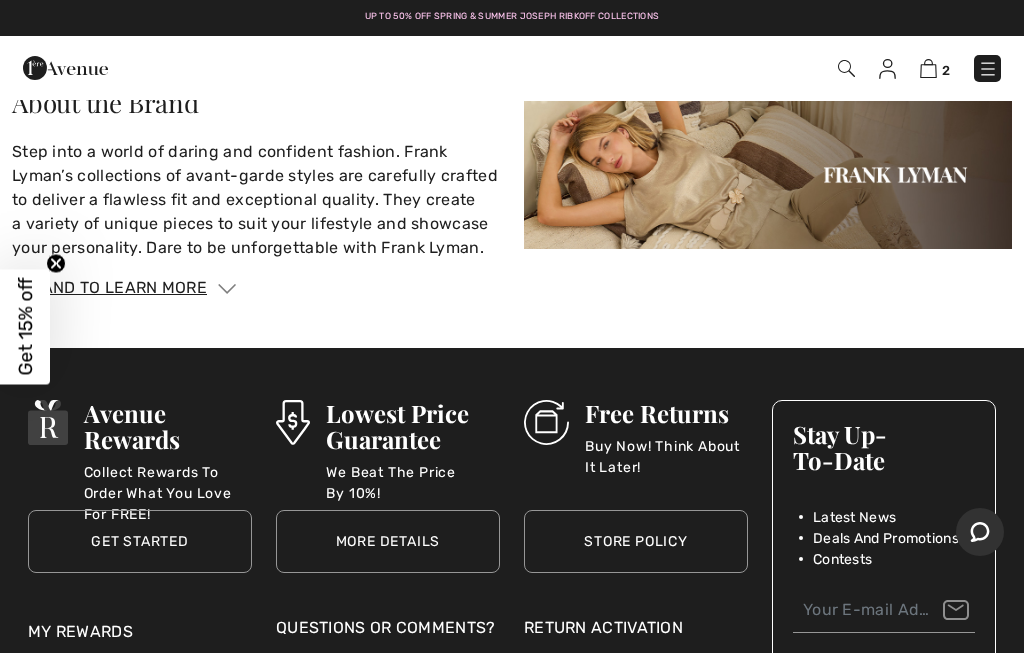 scroll, scrollTop: 2744, scrollLeft: 0, axis: vertical 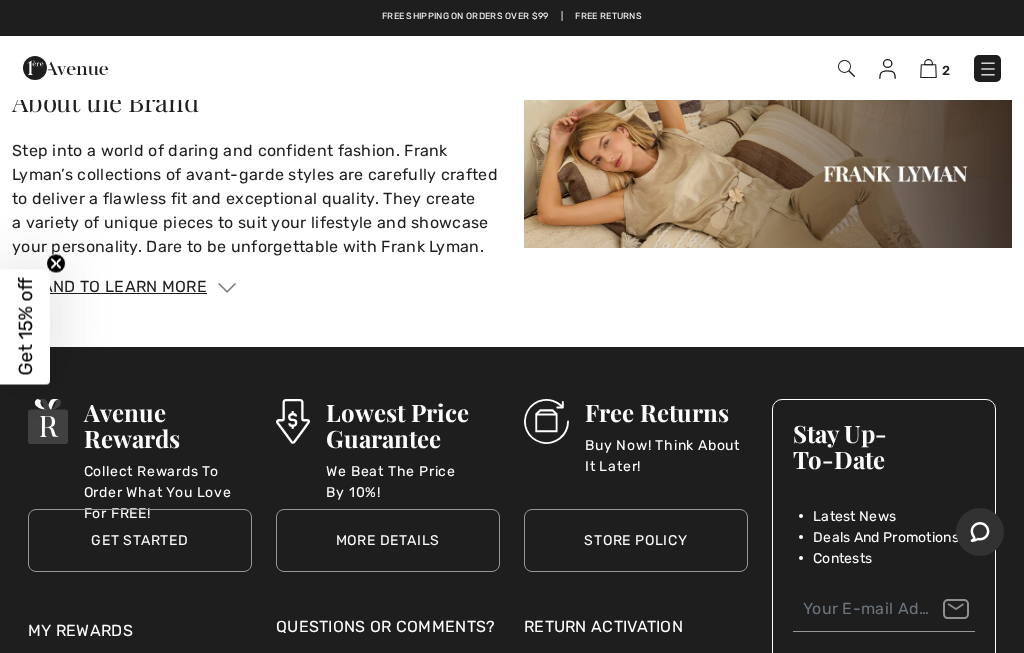 click on "Expand to Learn More" at bounding box center (512, 287) 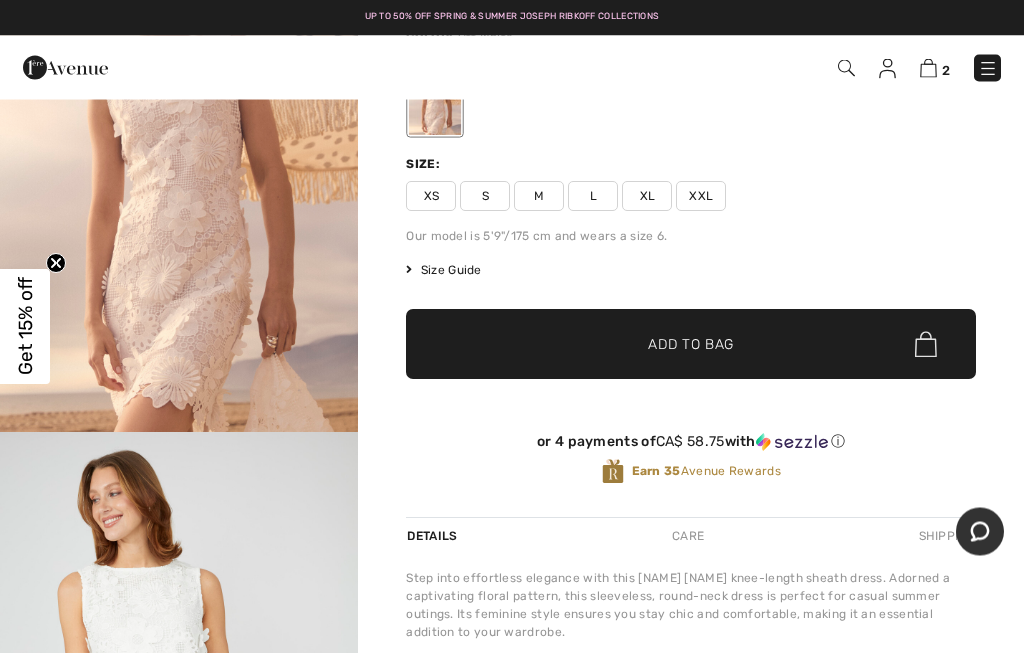scroll, scrollTop: 0, scrollLeft: 0, axis: both 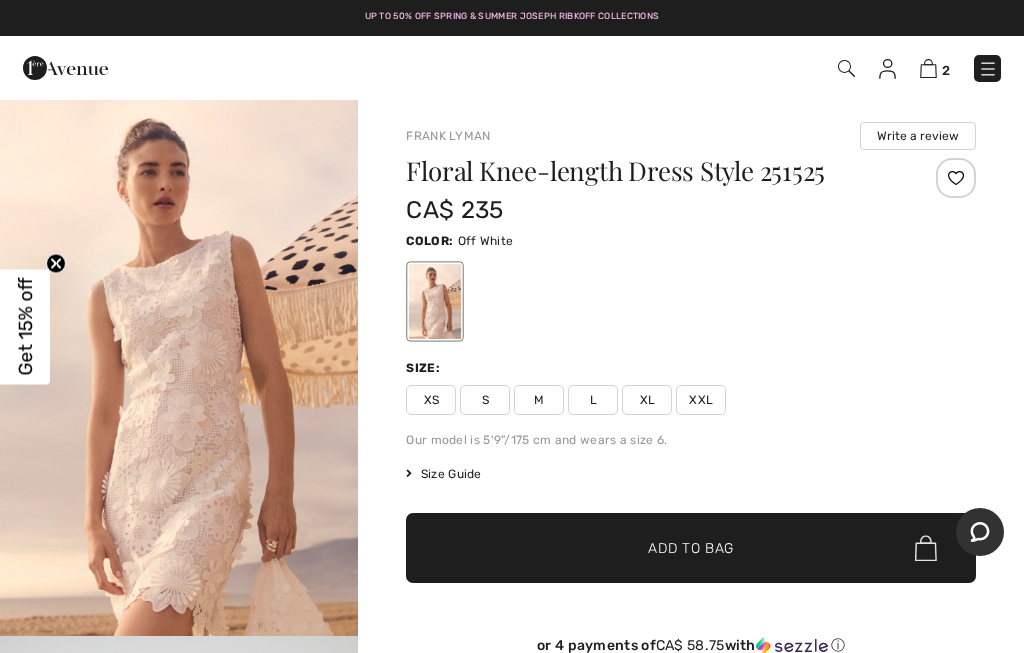 click at bounding box center (928, 68) 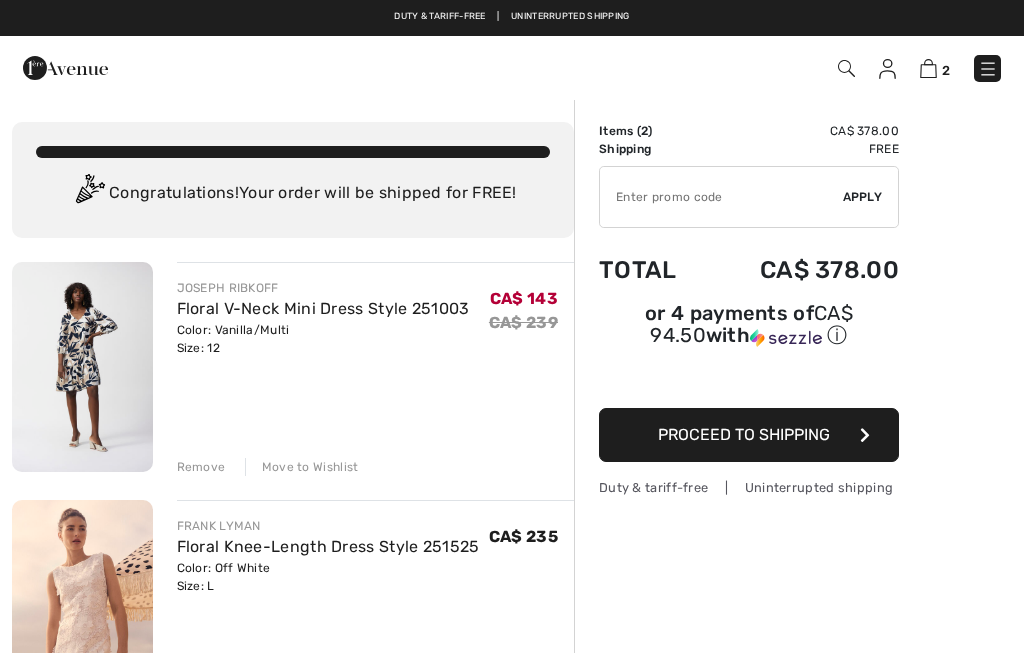 scroll, scrollTop: 0, scrollLeft: 0, axis: both 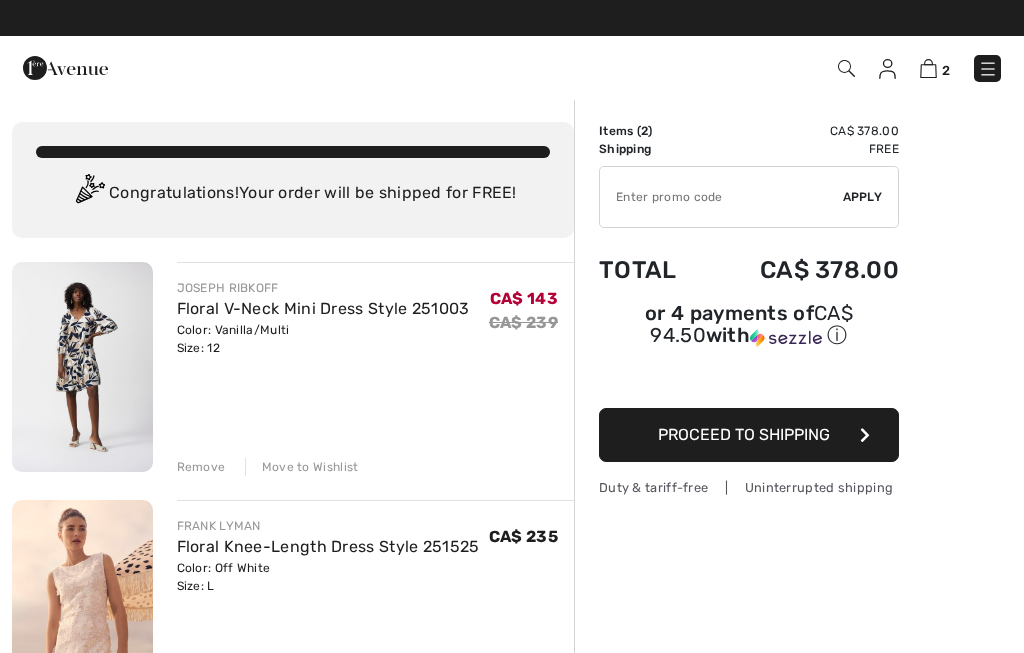 click on "Floral V-Neck Mini Dress Style 251003" at bounding box center [323, 308] 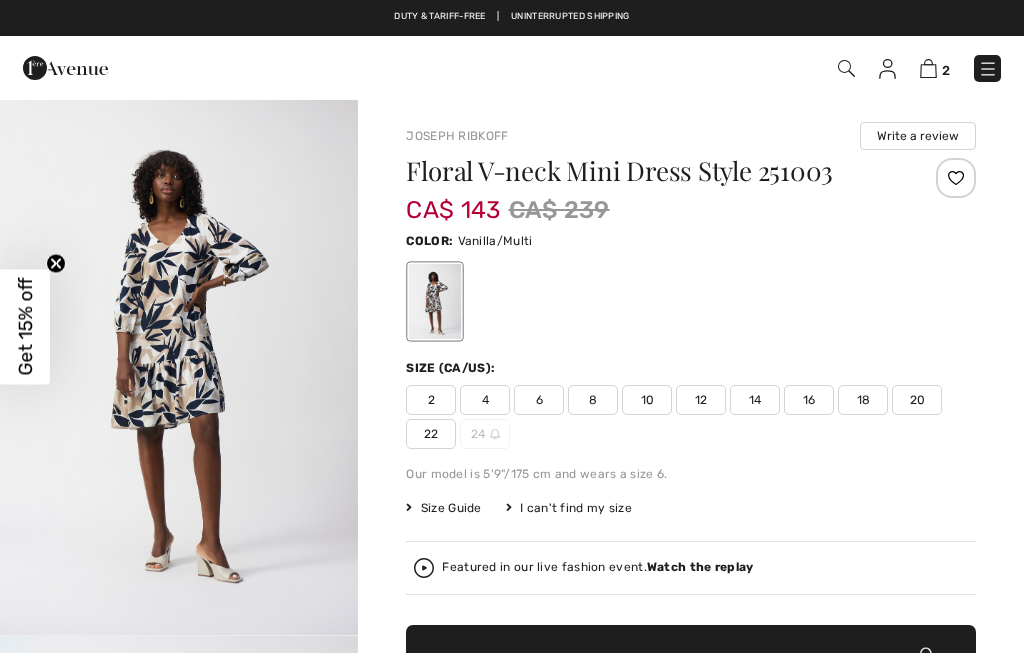 scroll, scrollTop: 0, scrollLeft: 0, axis: both 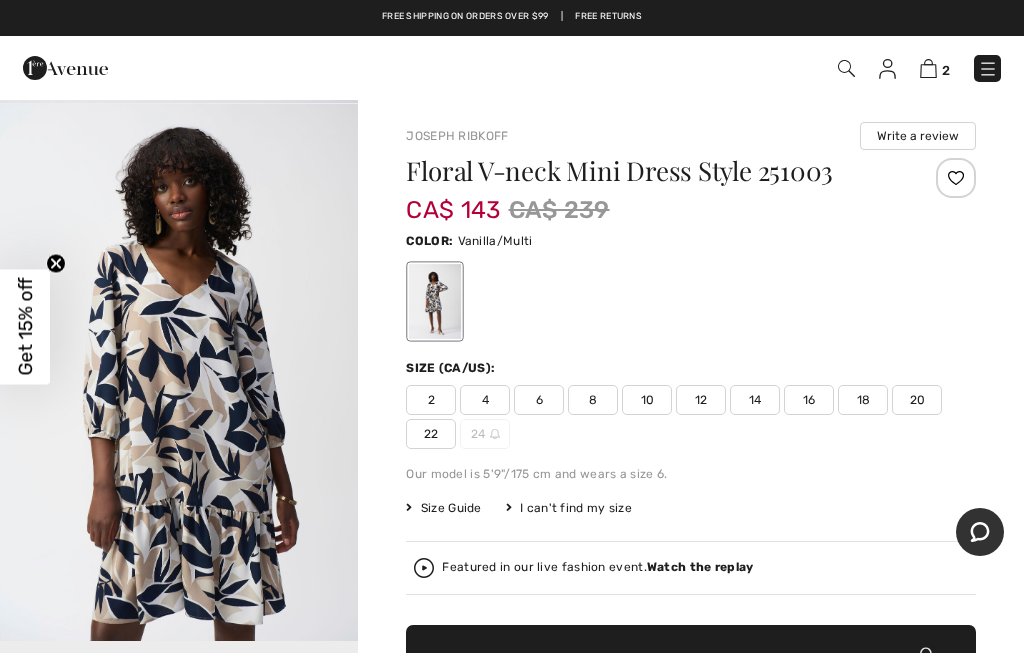 click on "Size Guide" at bounding box center (443, 508) 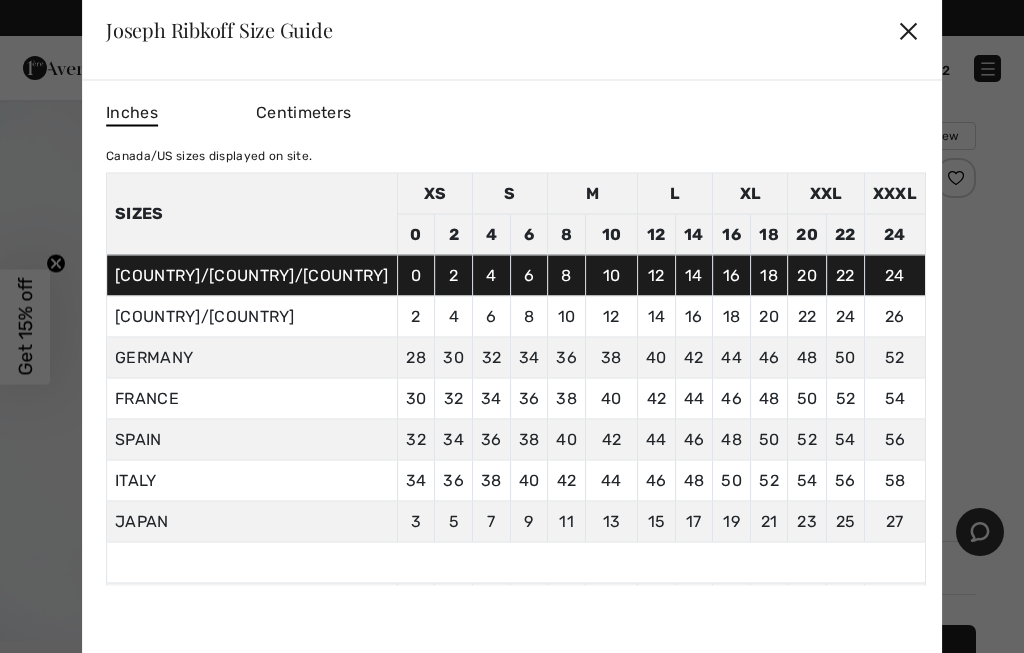 click on "Joseph Ribkoff Size Guide ✕" at bounding box center [512, 30] 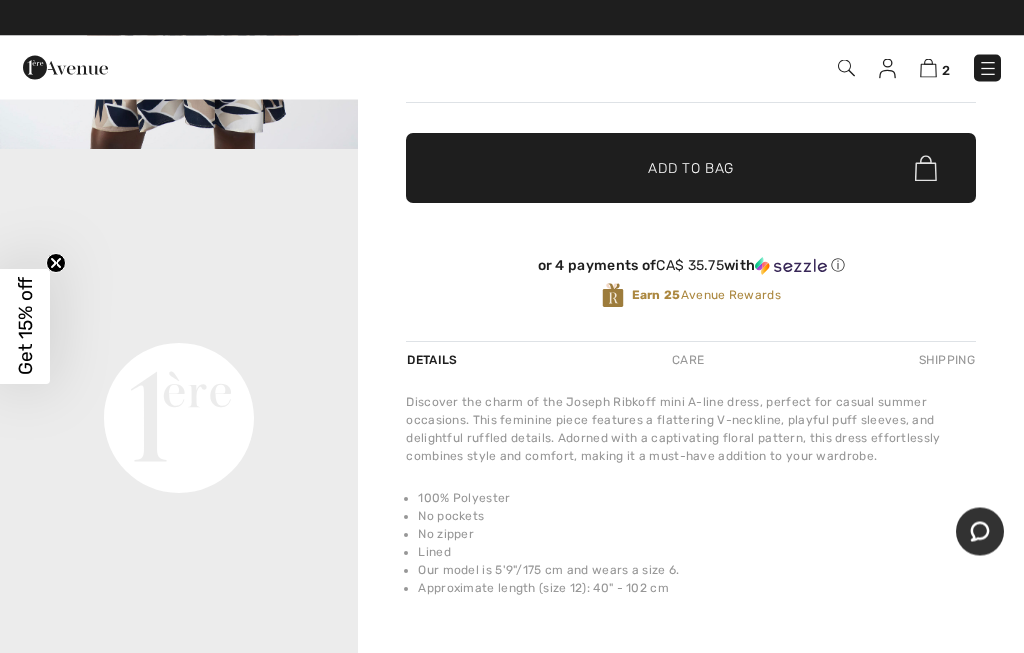 scroll, scrollTop: 0, scrollLeft: 0, axis: both 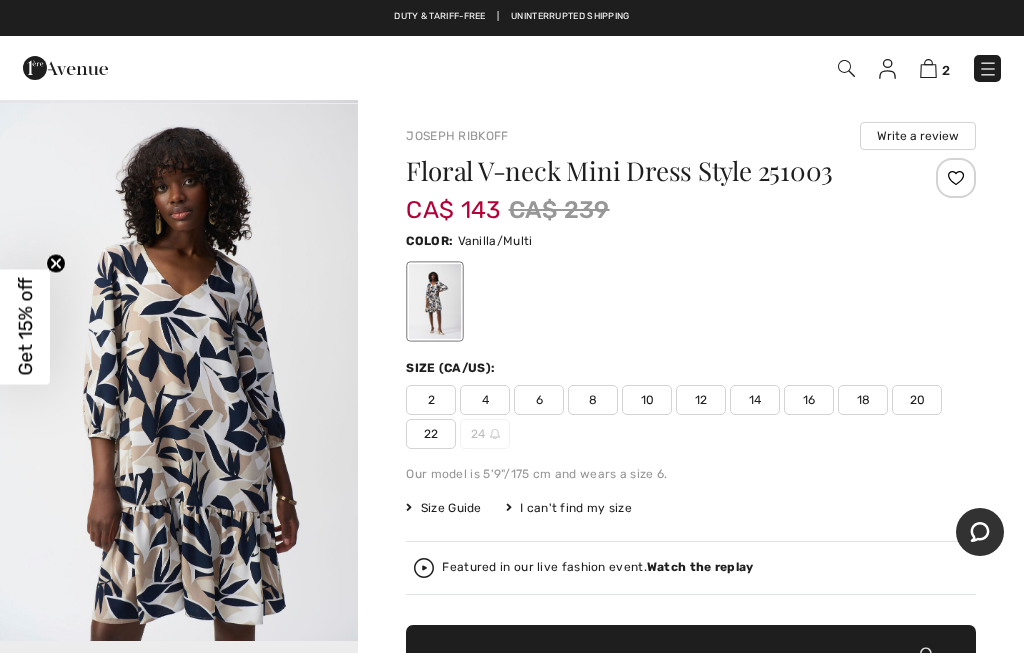 click at bounding box center [928, 68] 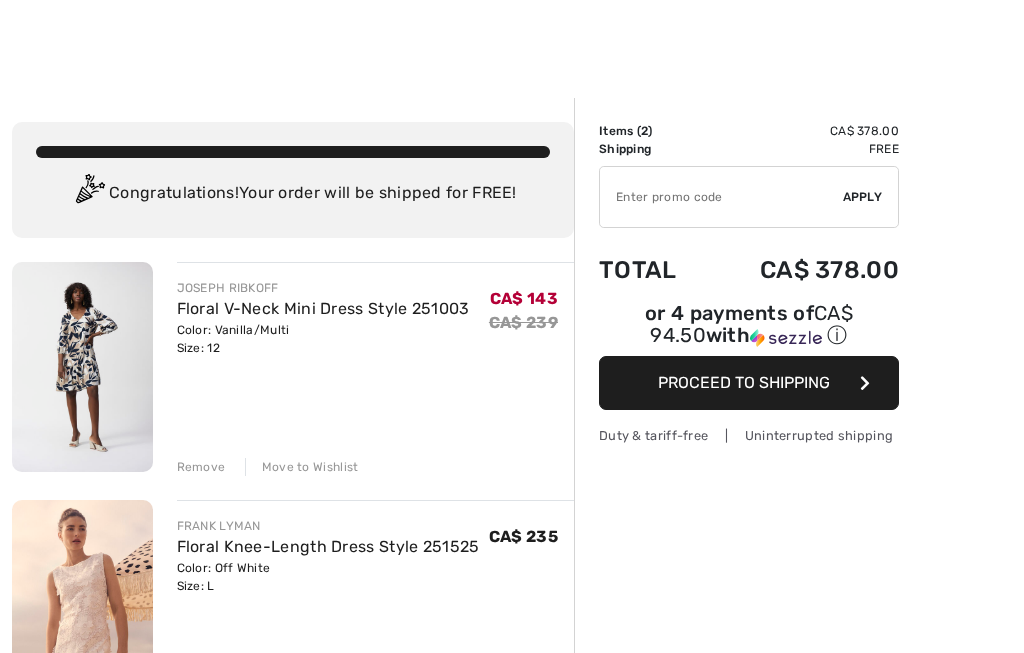 scroll, scrollTop: 96, scrollLeft: 0, axis: vertical 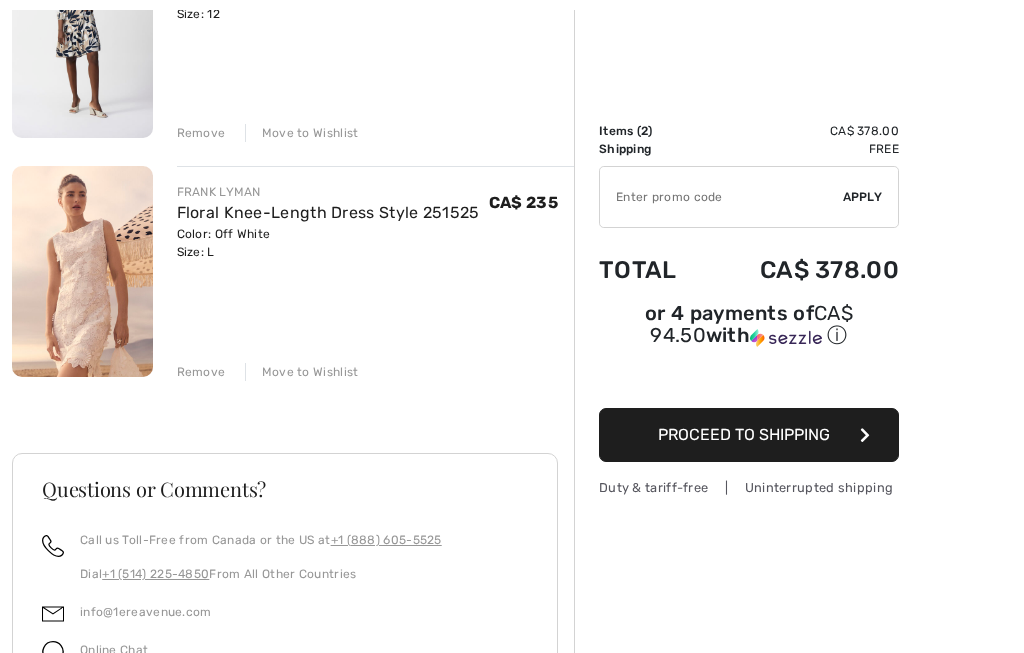 click on "Proceed to Shipping" at bounding box center (744, 434) 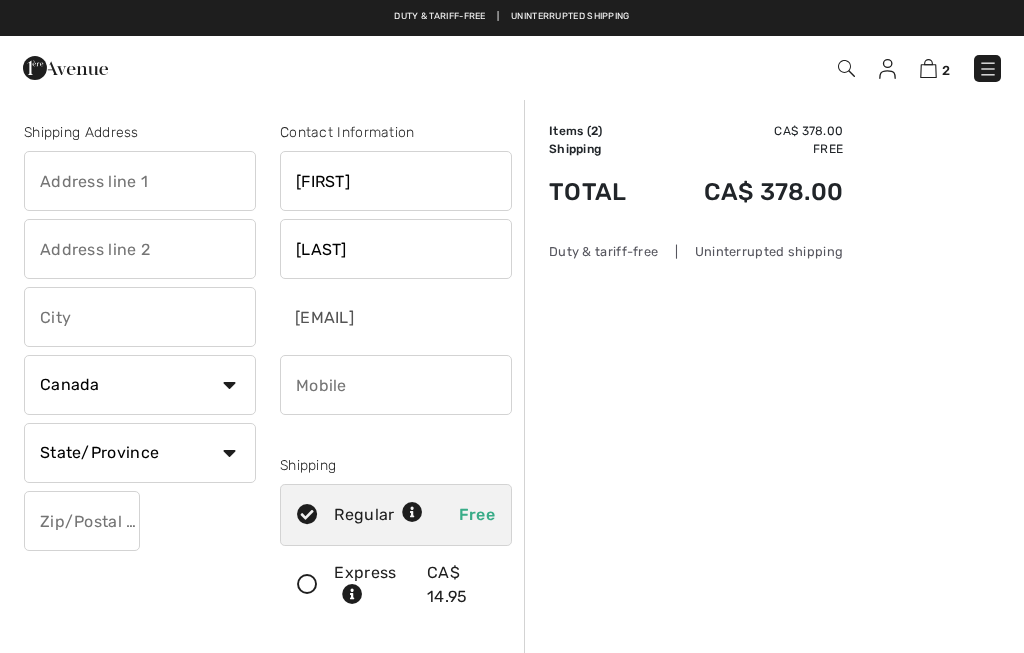 scroll, scrollTop: 0, scrollLeft: 0, axis: both 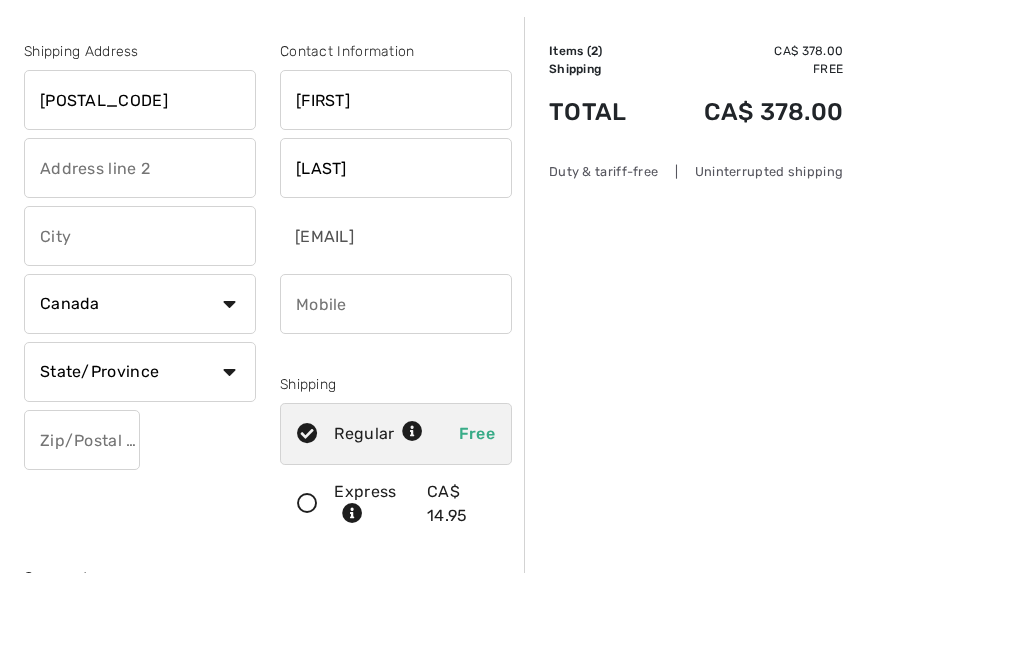 type on "[NUMBER] [STREET]" 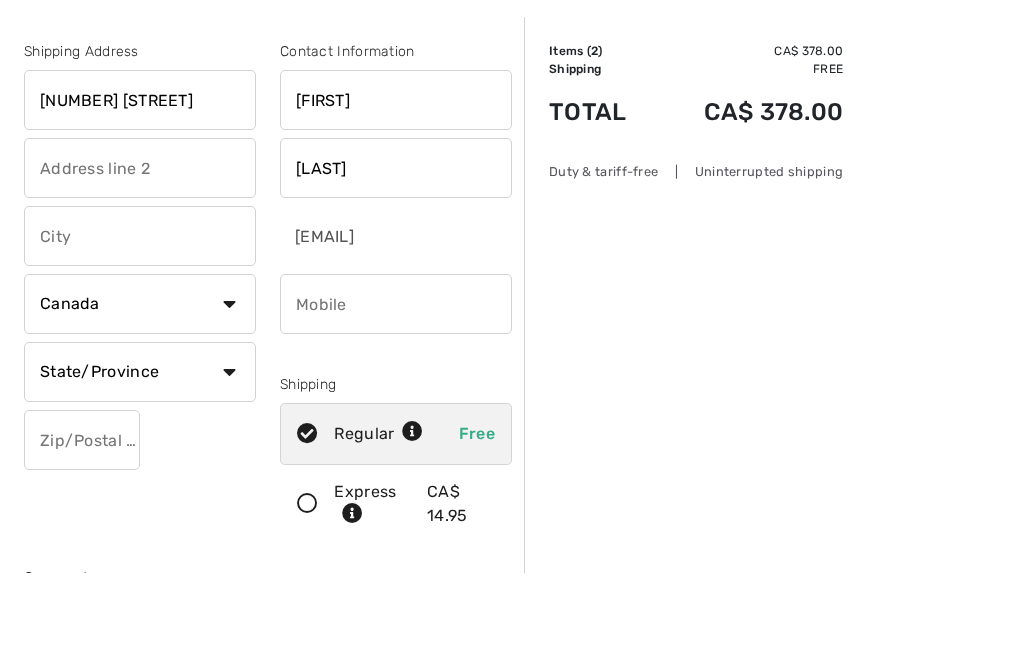 scroll, scrollTop: 81, scrollLeft: 0, axis: vertical 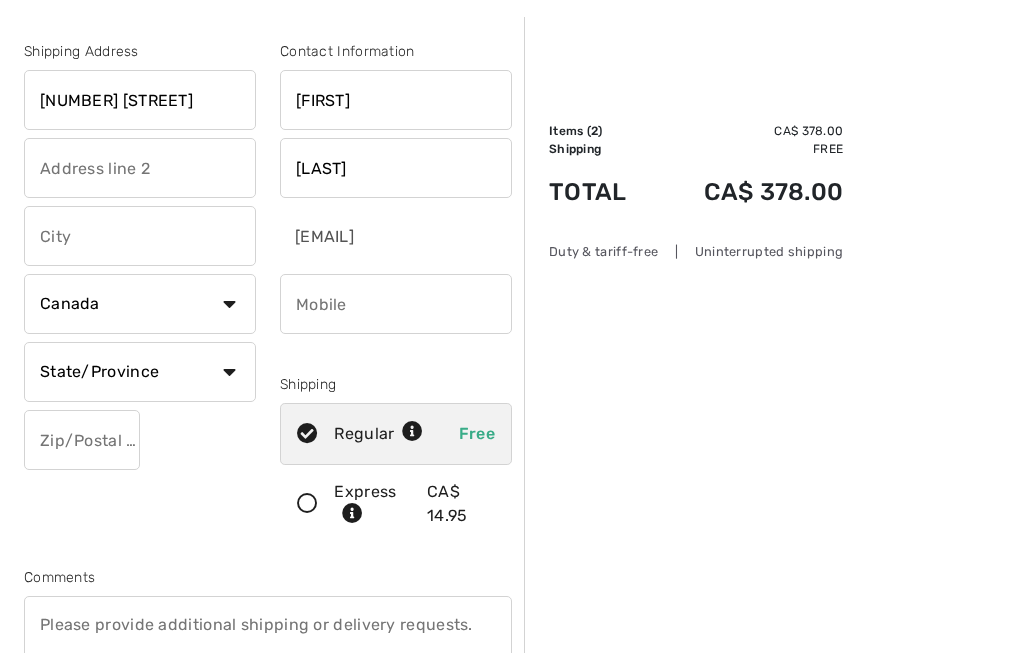 click at bounding box center [140, 236] 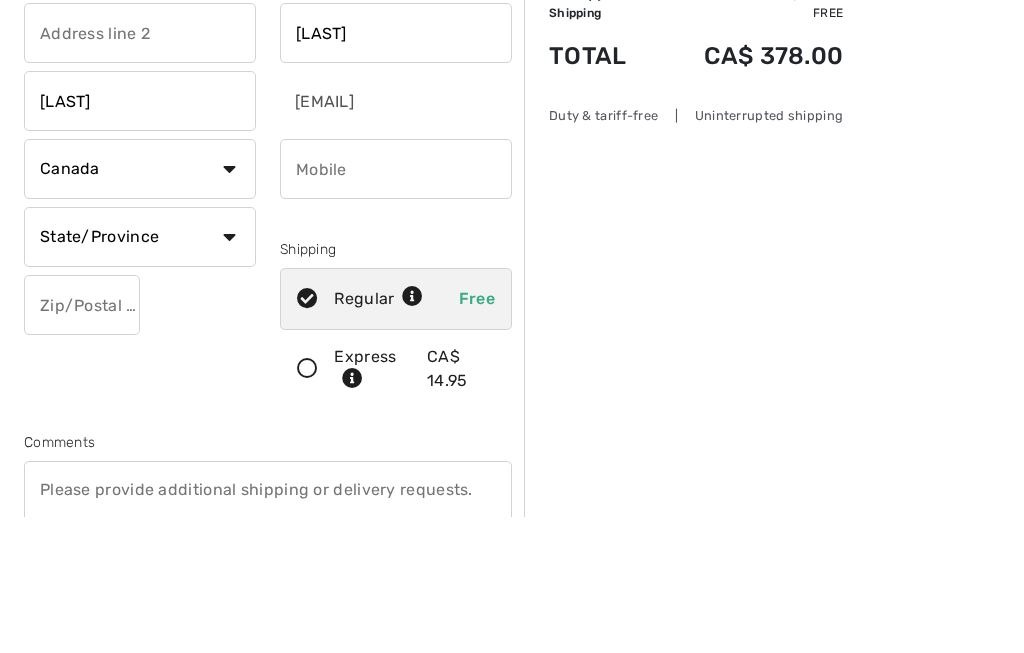 type on "[CITY]" 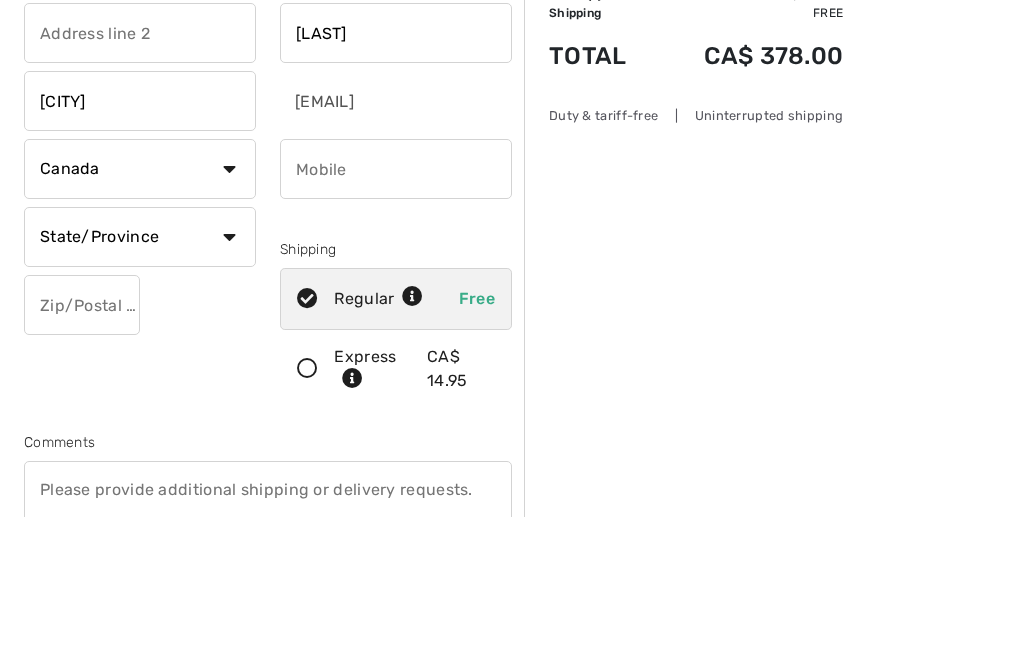 scroll, scrollTop: 217, scrollLeft: 0, axis: vertical 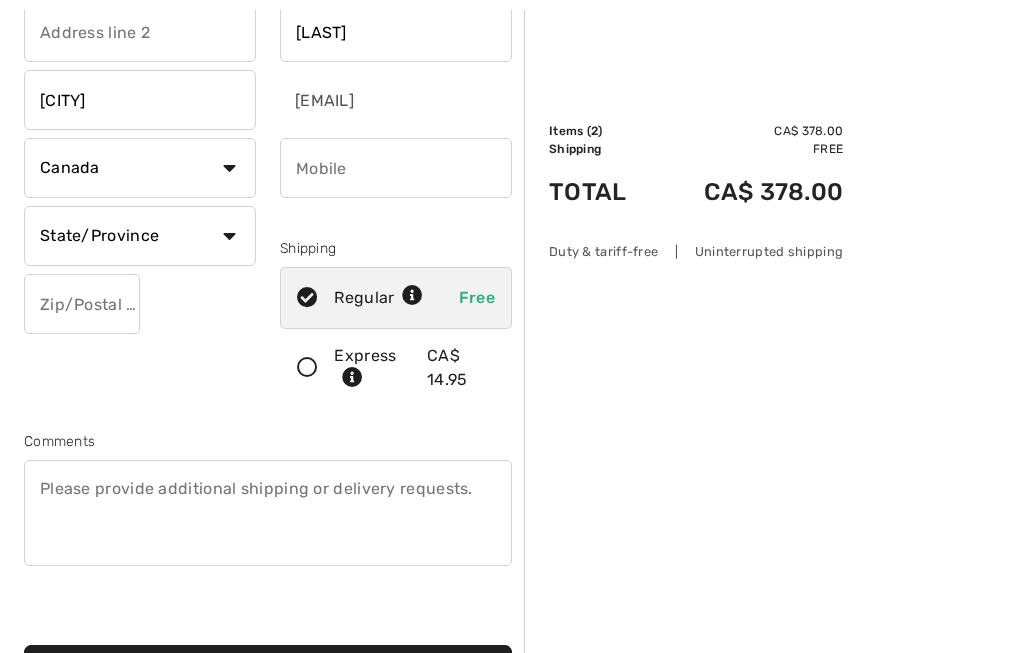 click at bounding box center [396, 168] 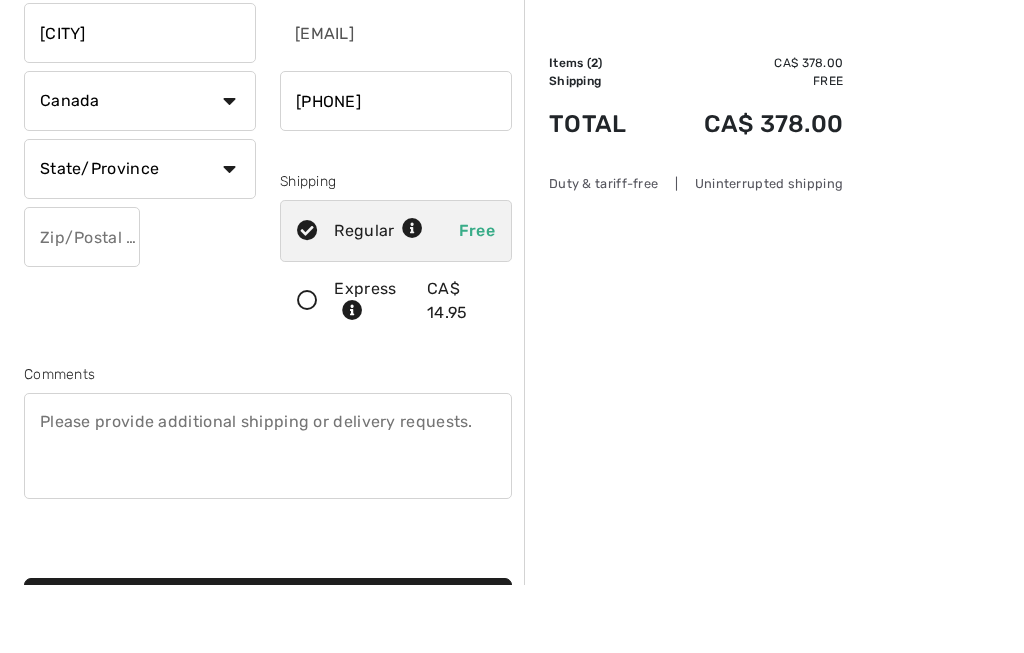scroll, scrollTop: 285, scrollLeft: 0, axis: vertical 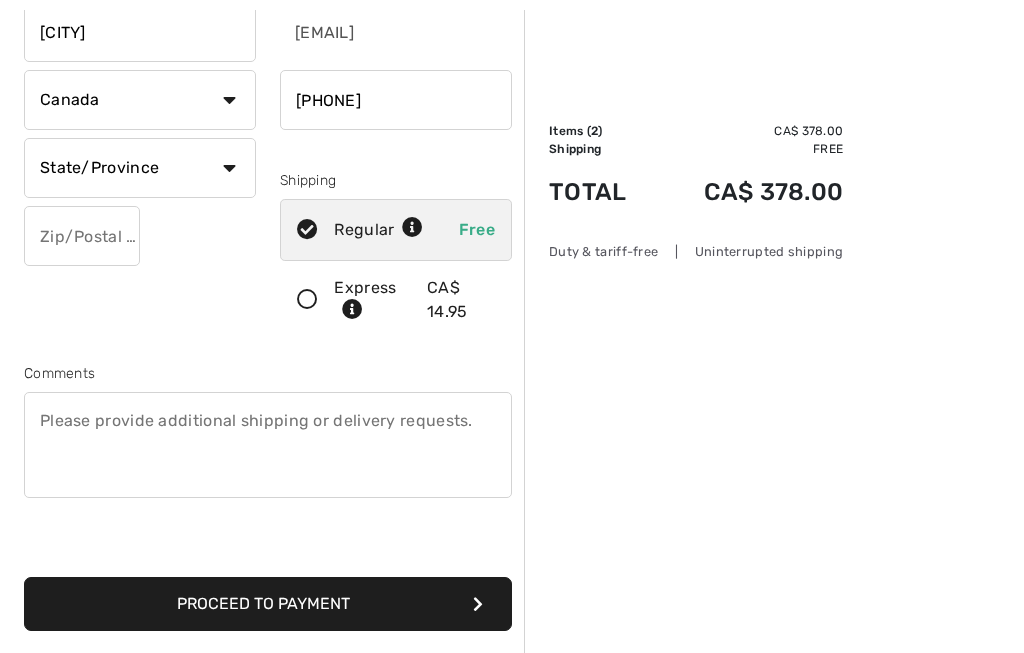 type on "5195052393" 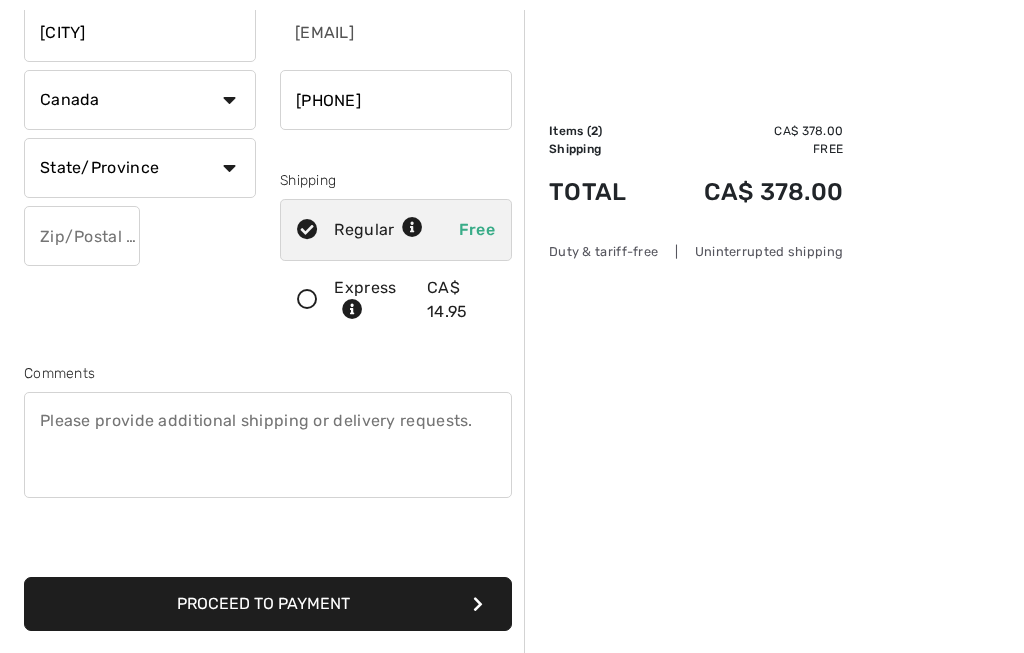 select on "ON" 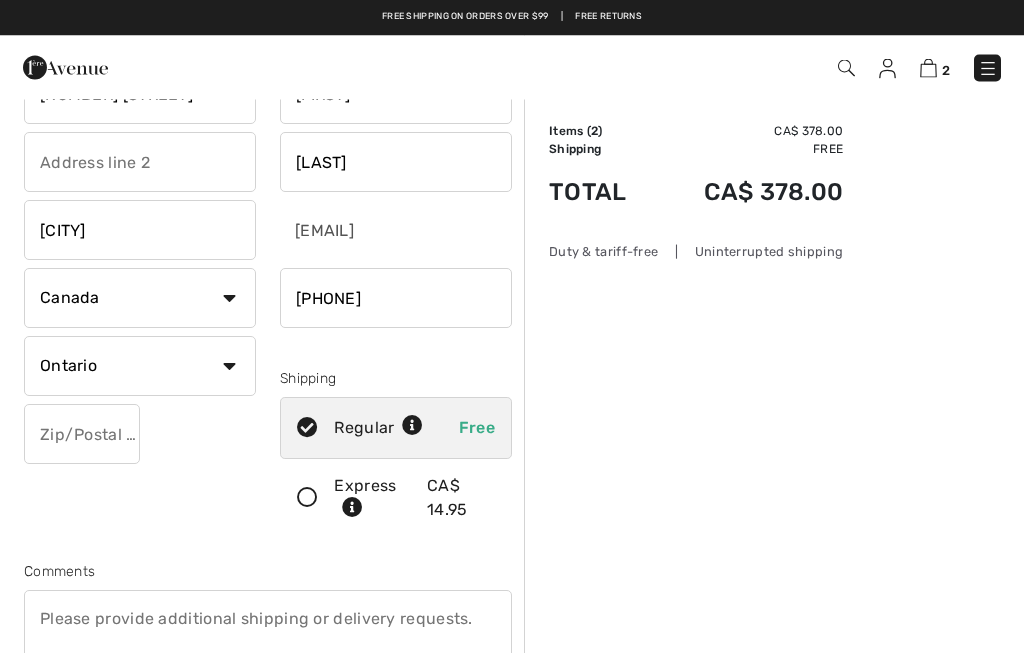 scroll, scrollTop: 80, scrollLeft: 0, axis: vertical 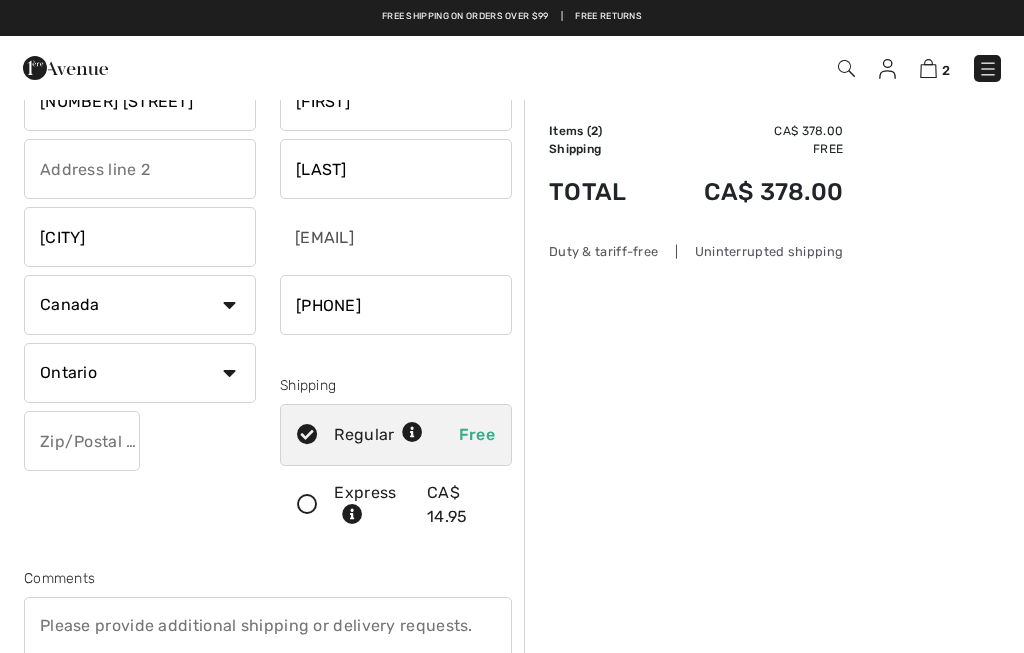 click at bounding box center (82, 441) 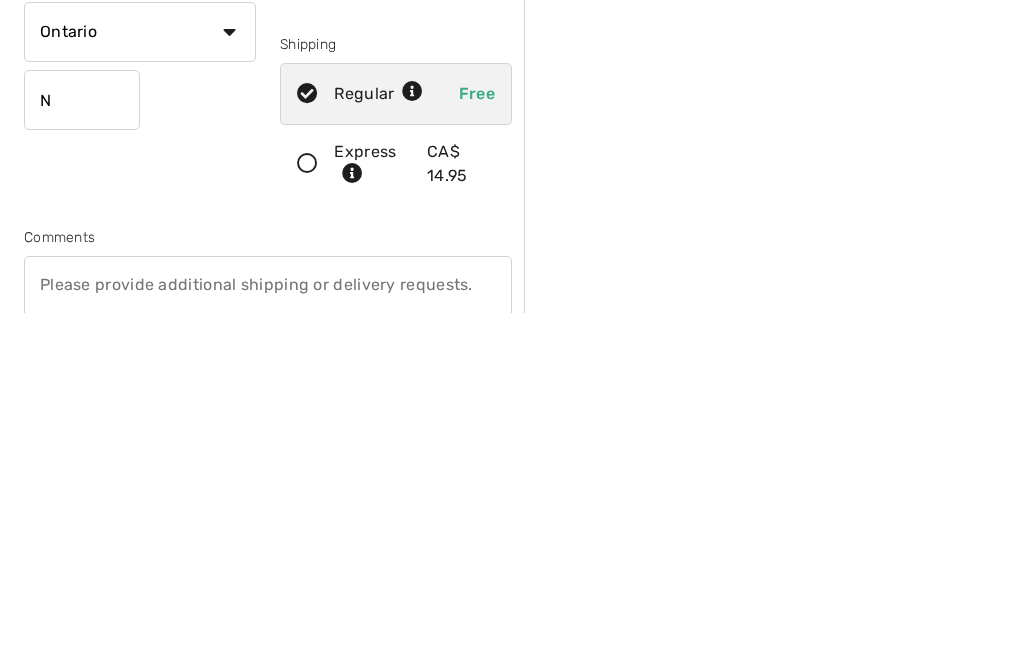 type on "N2V1A6" 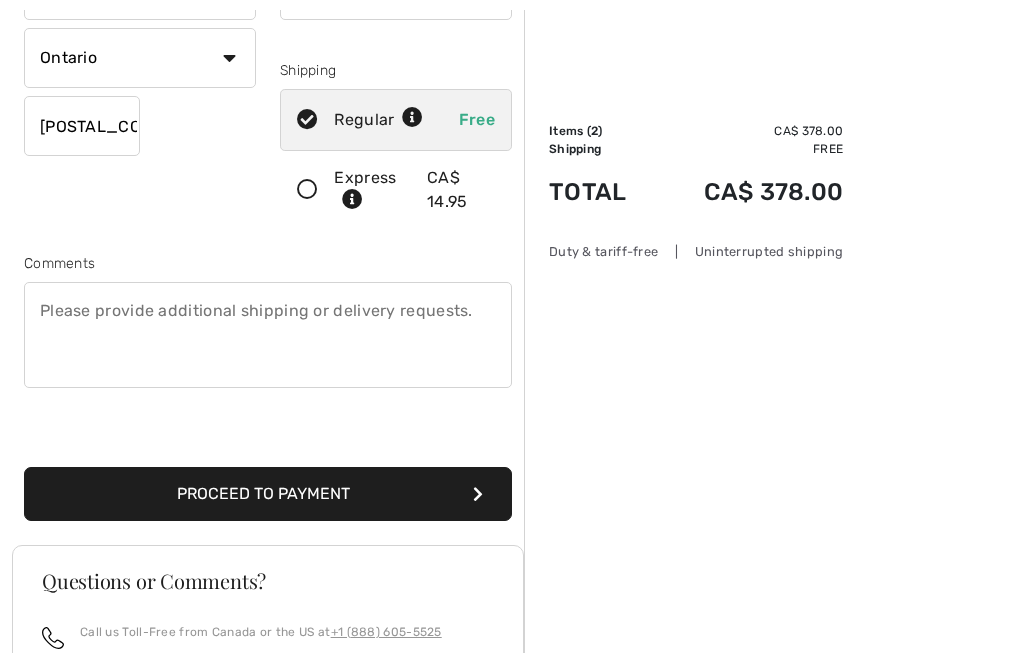 scroll, scrollTop: 400, scrollLeft: 0, axis: vertical 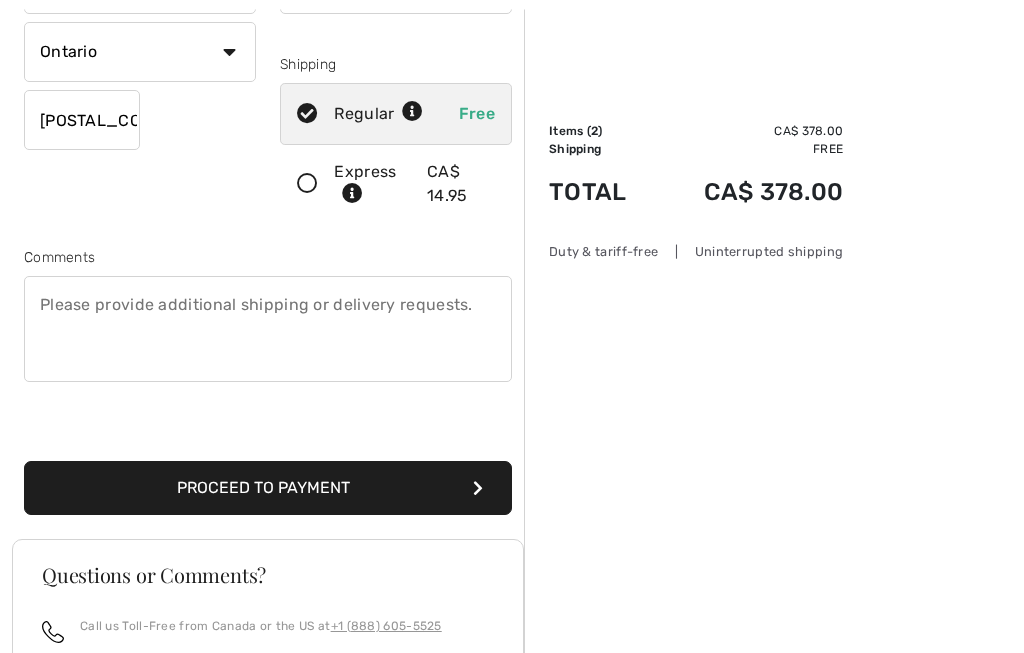 click on "Proceed to Payment" at bounding box center (268, 489) 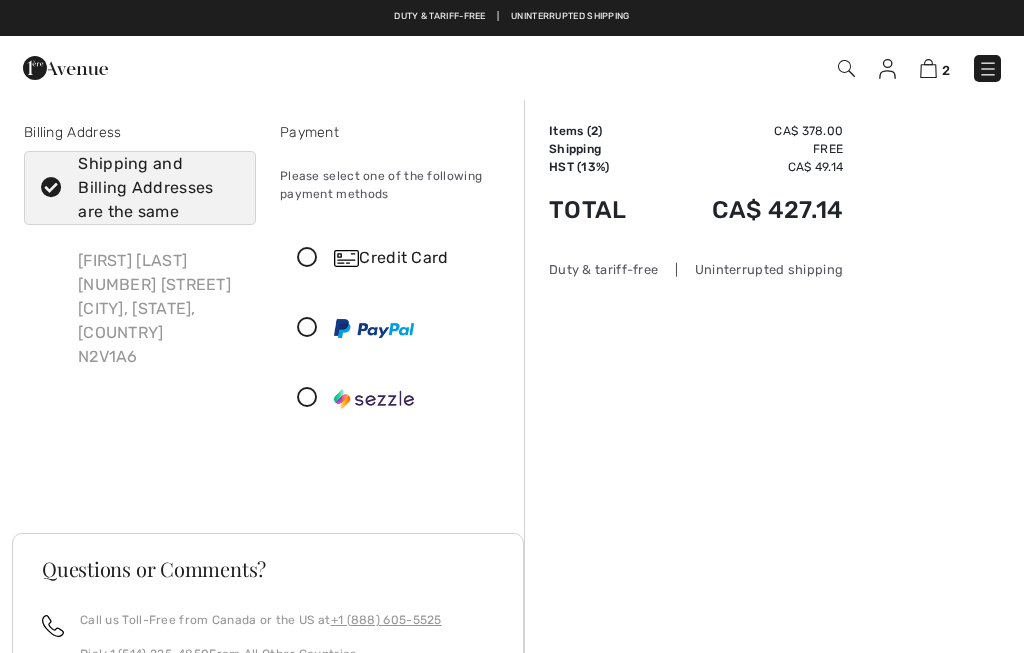 scroll, scrollTop: 0, scrollLeft: 0, axis: both 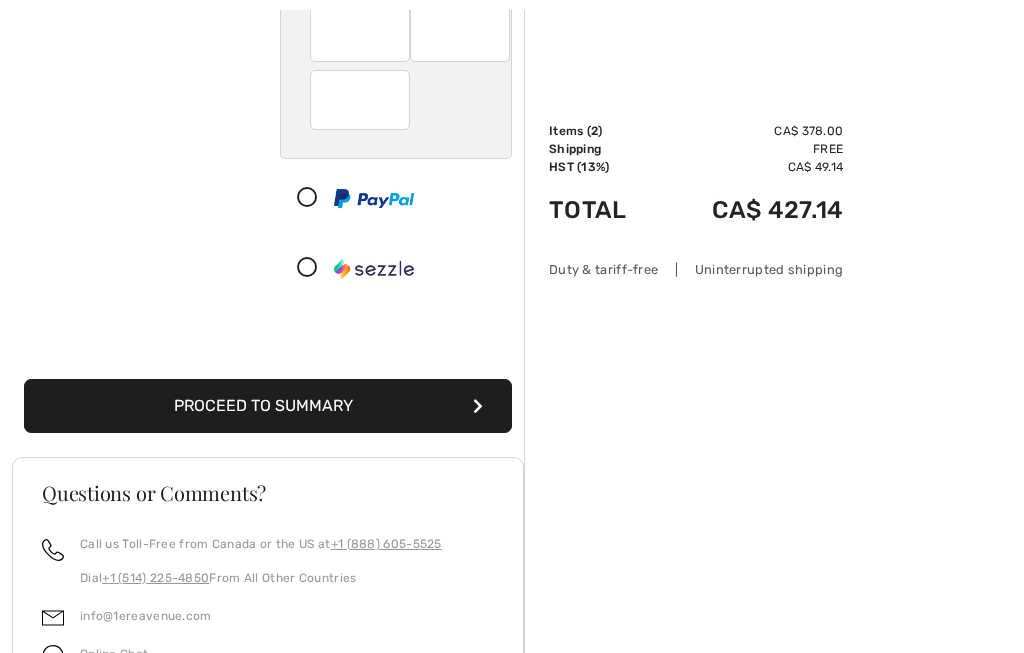 click on "Proceed to Summary" at bounding box center [268, 406] 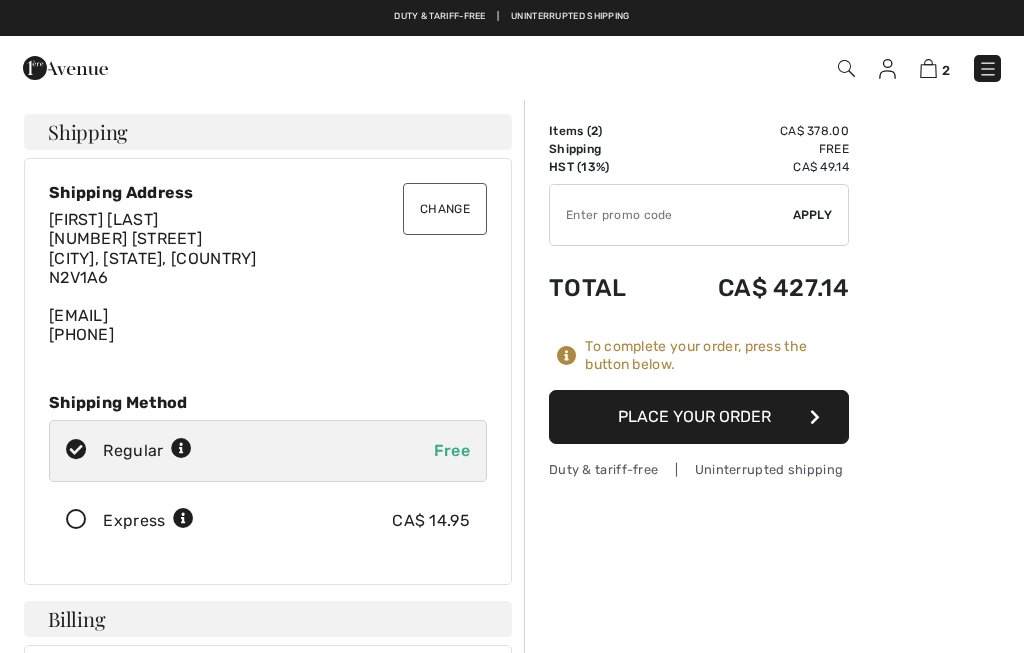scroll, scrollTop: 0, scrollLeft: 0, axis: both 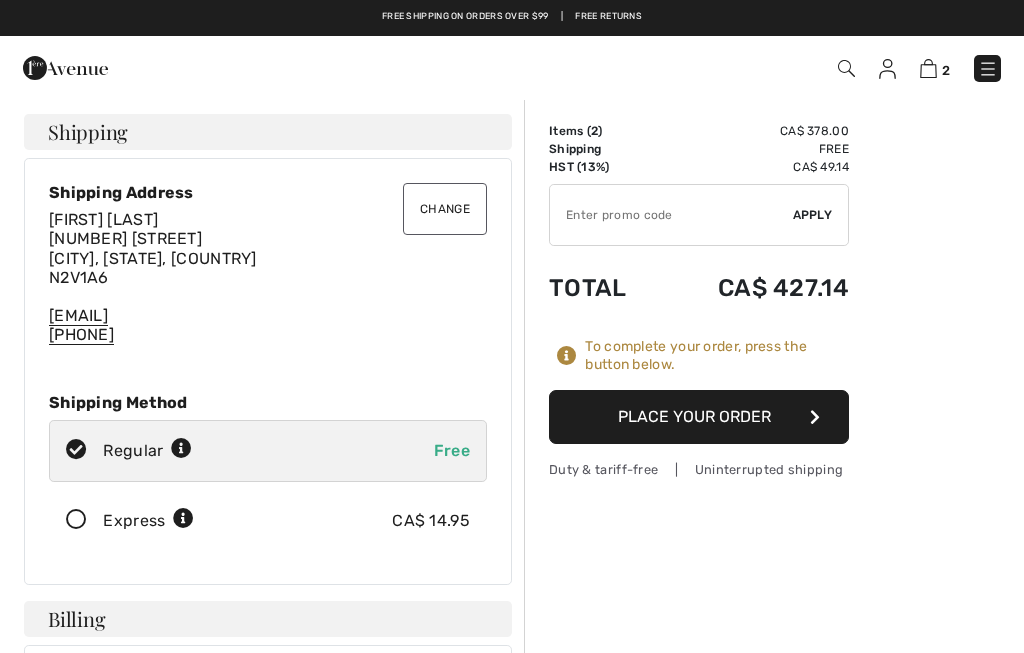 click on "Place Your Order" at bounding box center (699, 417) 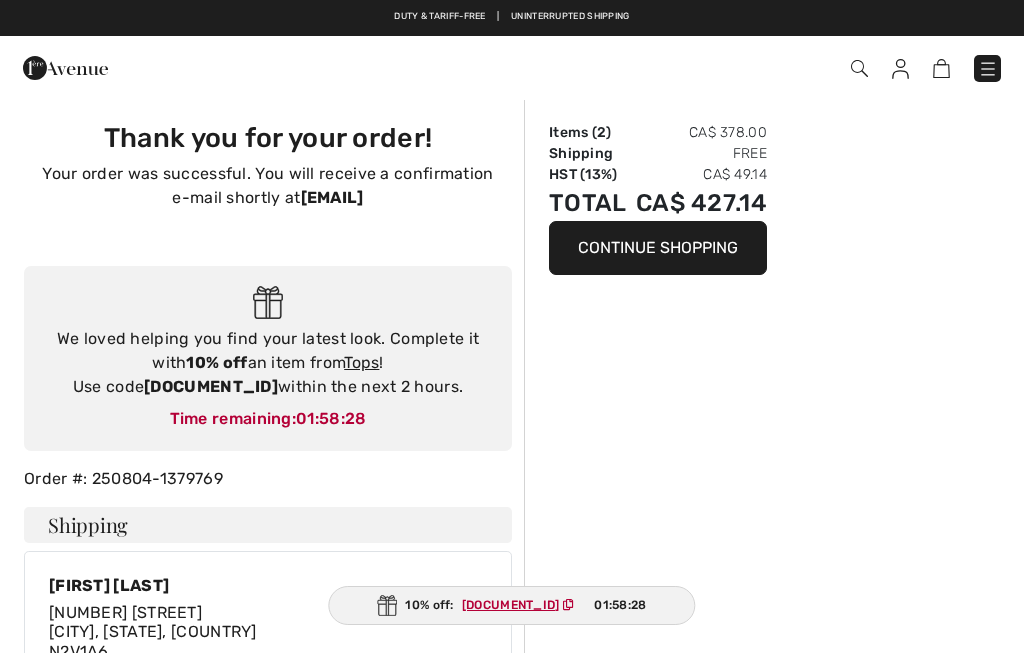 scroll, scrollTop: 0, scrollLeft: 0, axis: both 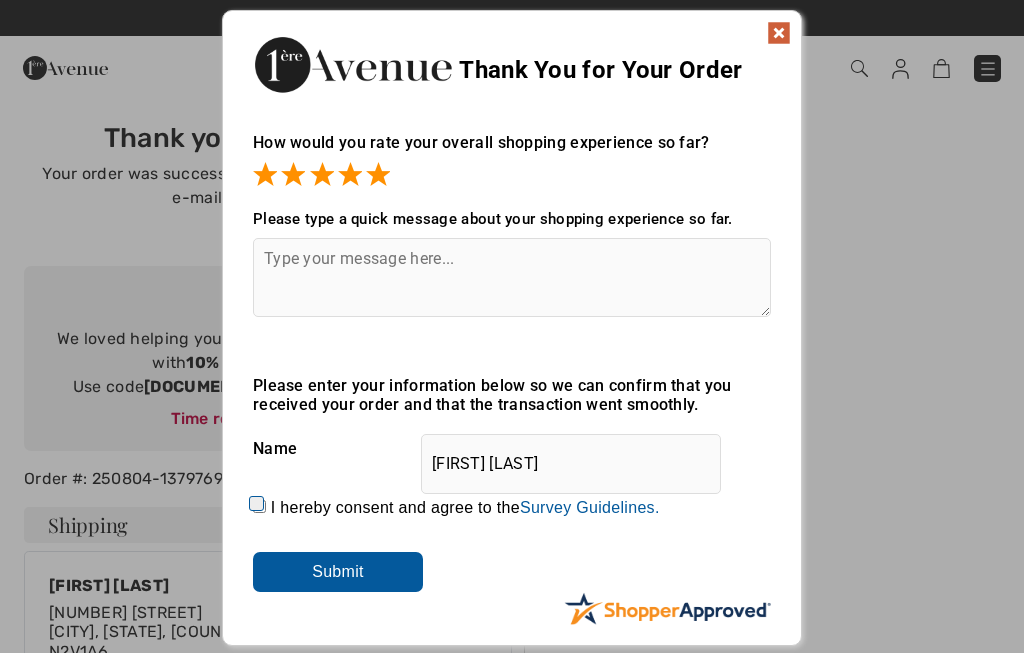 click at bounding box center [779, 33] 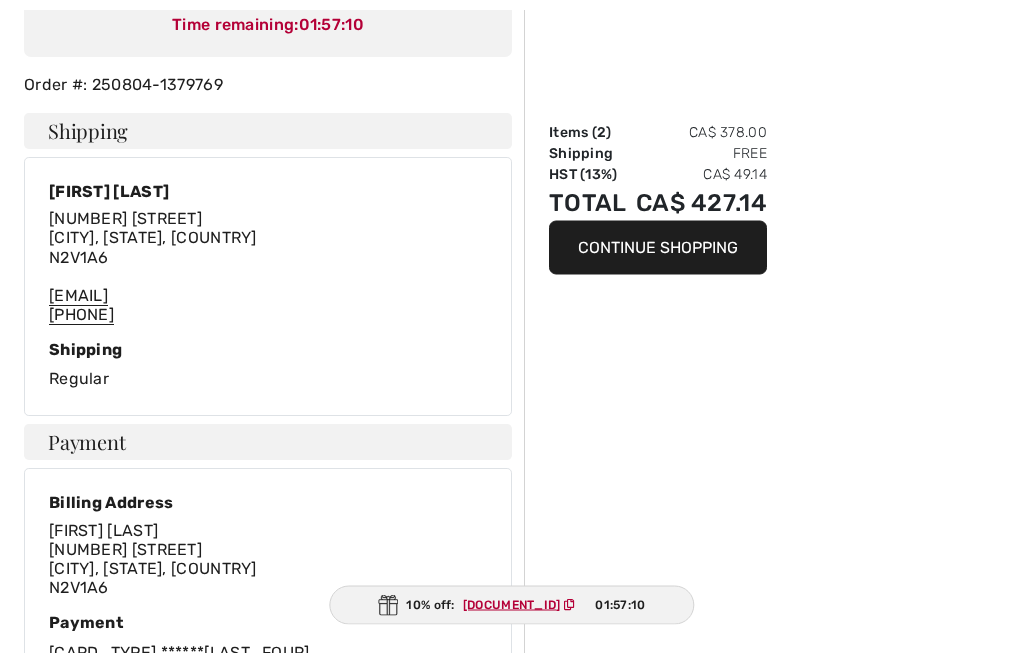 scroll, scrollTop: 394, scrollLeft: 0, axis: vertical 